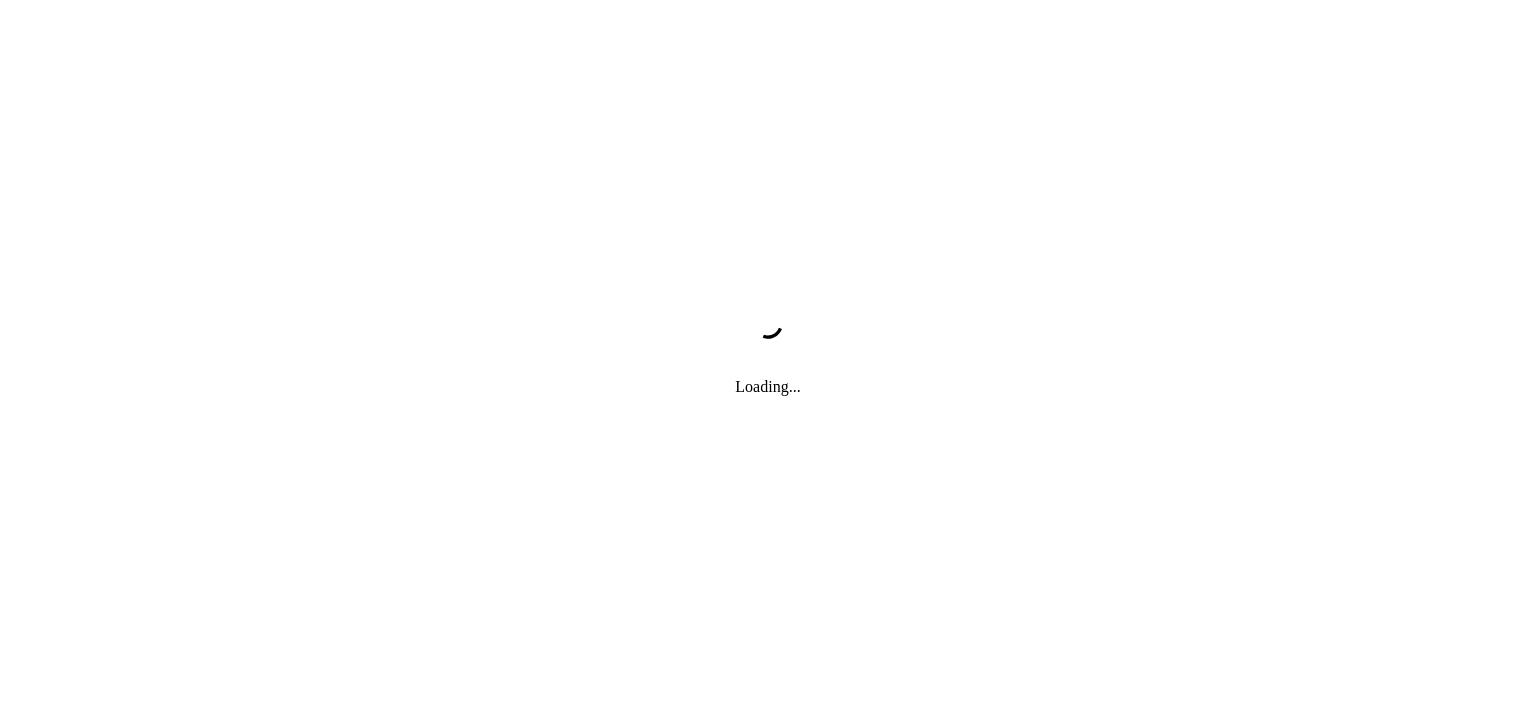 scroll, scrollTop: 0, scrollLeft: 0, axis: both 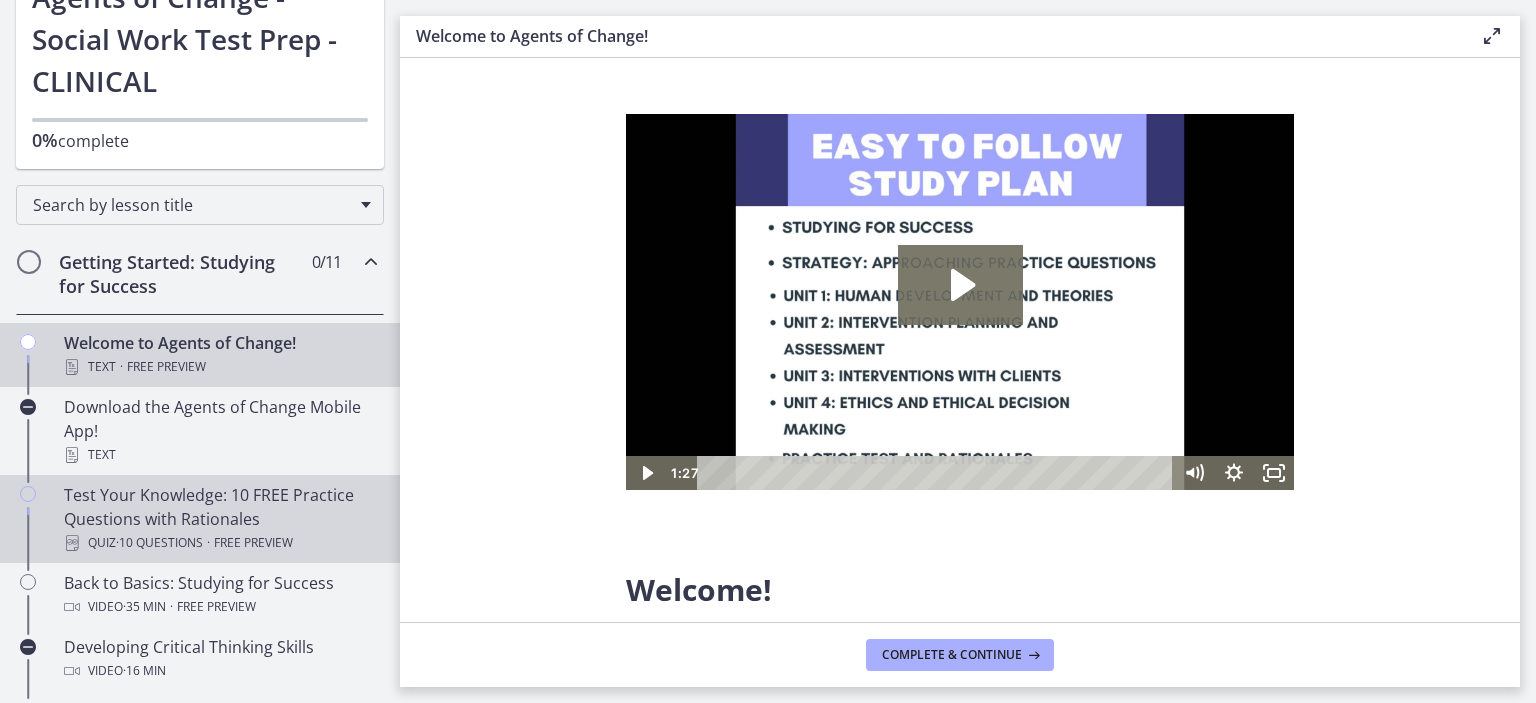 click on "Test Your Knowledge: 10 FREE Practice Questions with Rationales
Quiz
·  10 Questions
·
Free preview" at bounding box center [220, 519] 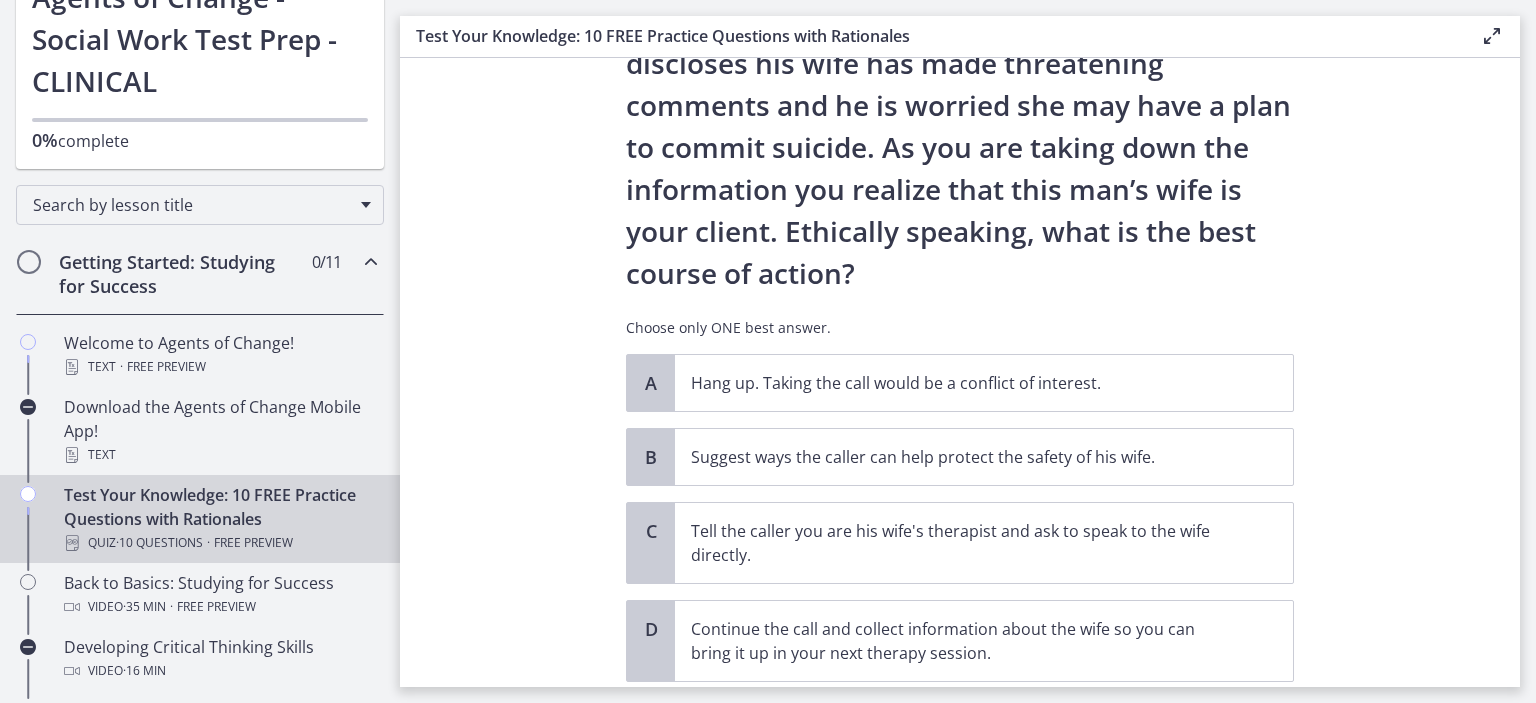 scroll, scrollTop: 300, scrollLeft: 0, axis: vertical 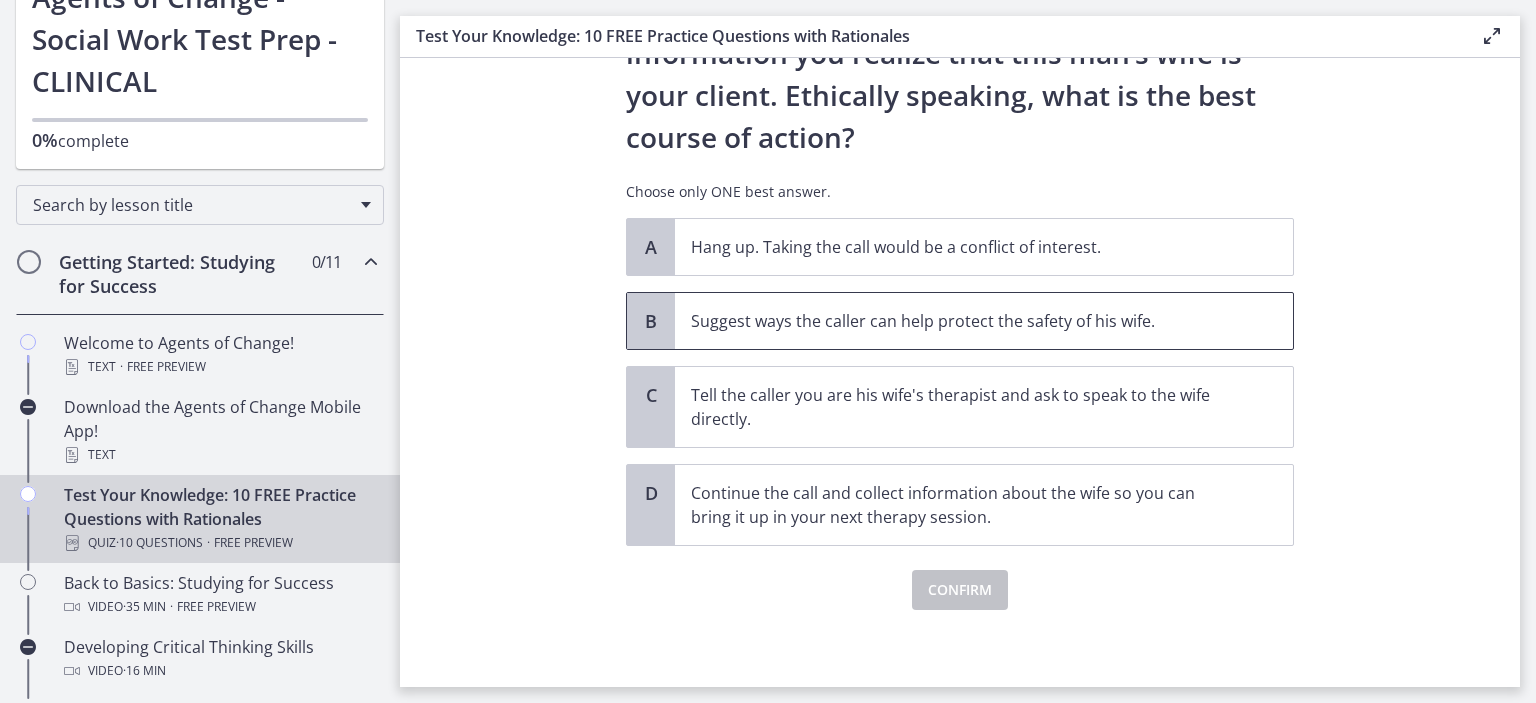 click on "Suggest ways the caller can help protect the safety of his wife." at bounding box center (964, 321) 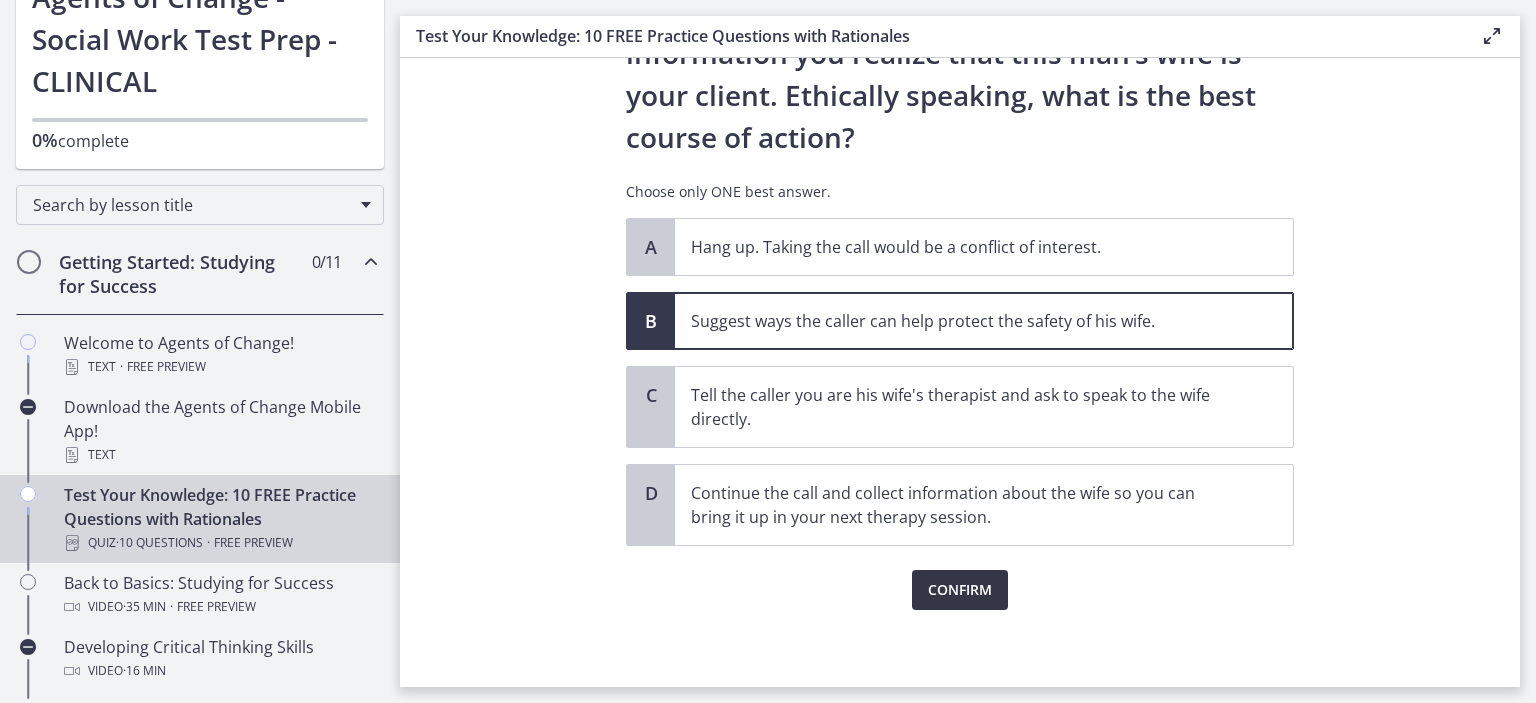 click on "Confirm" at bounding box center [960, 590] 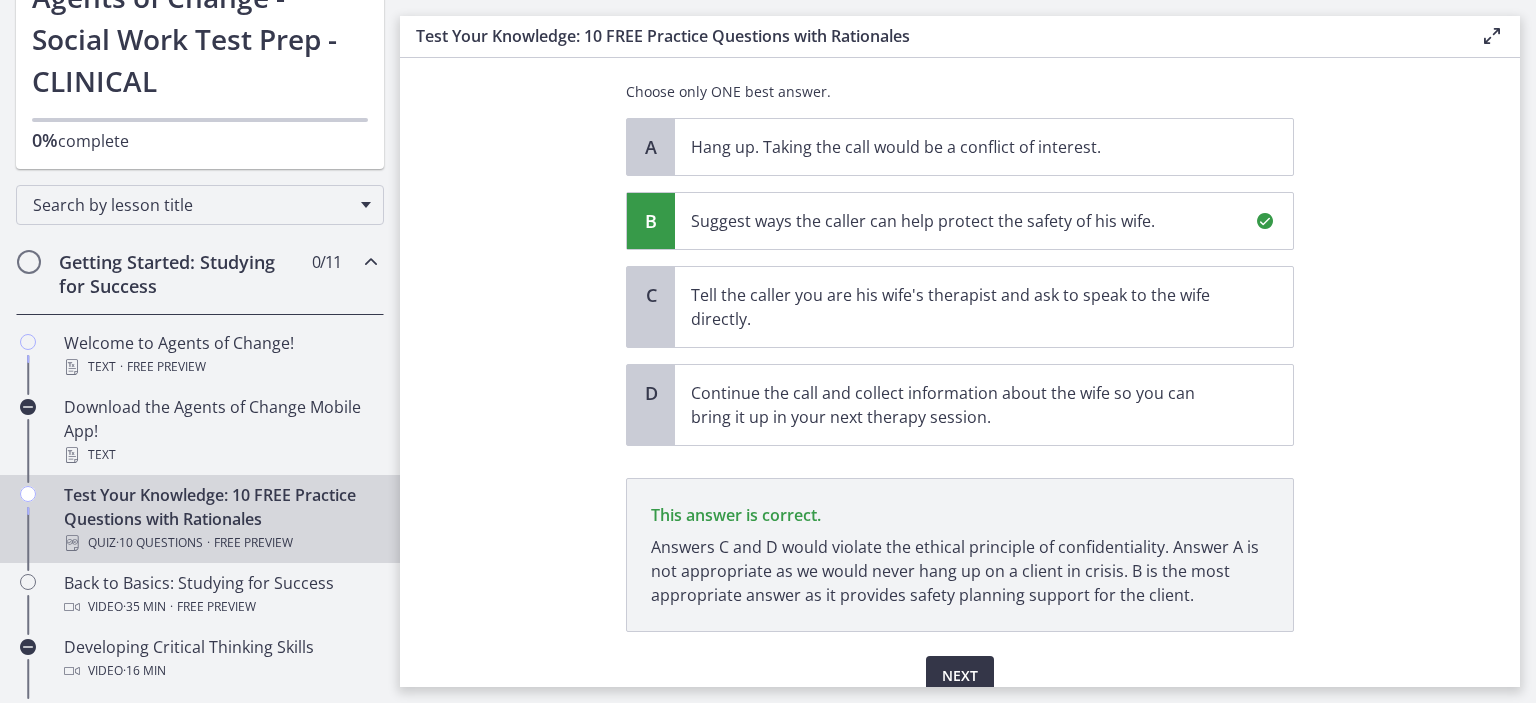 scroll, scrollTop: 486, scrollLeft: 0, axis: vertical 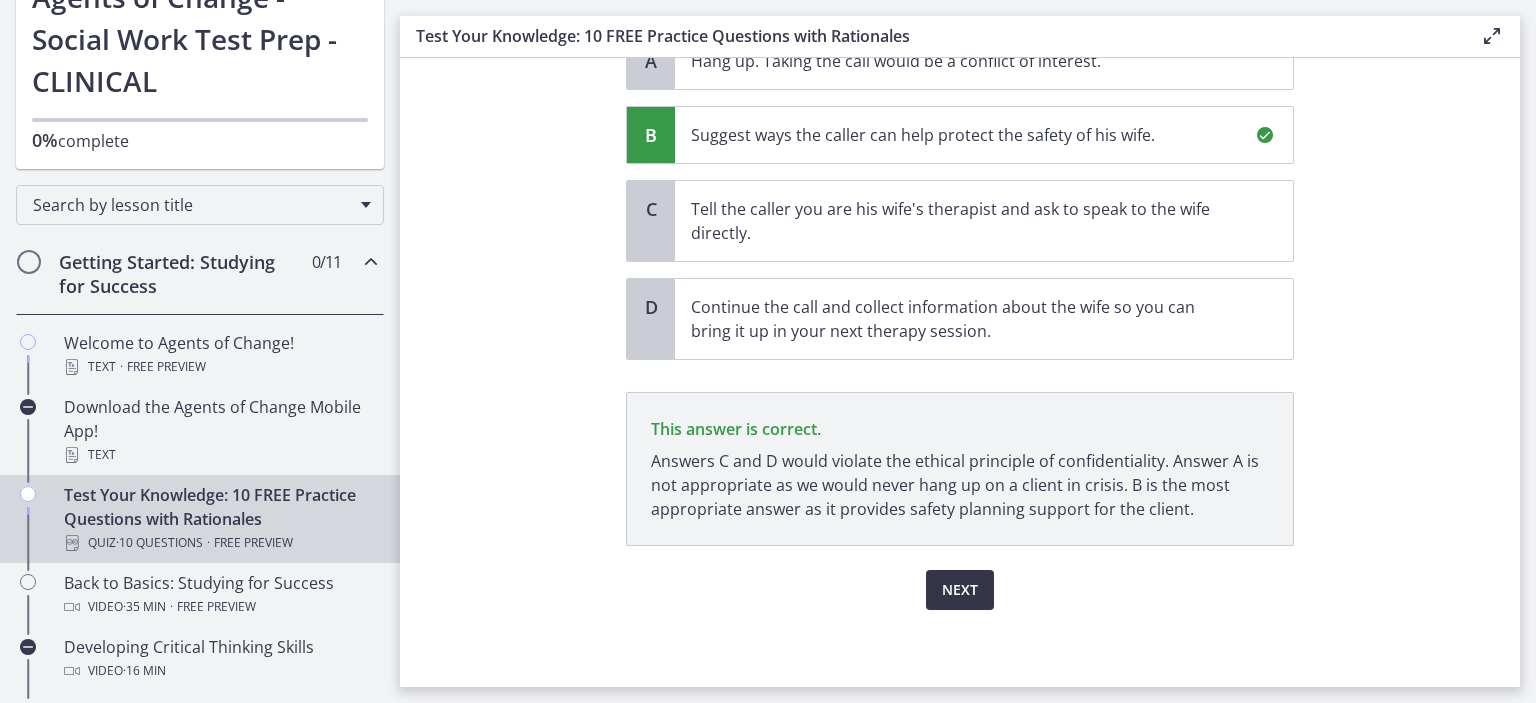 click on "Next" at bounding box center [960, 590] 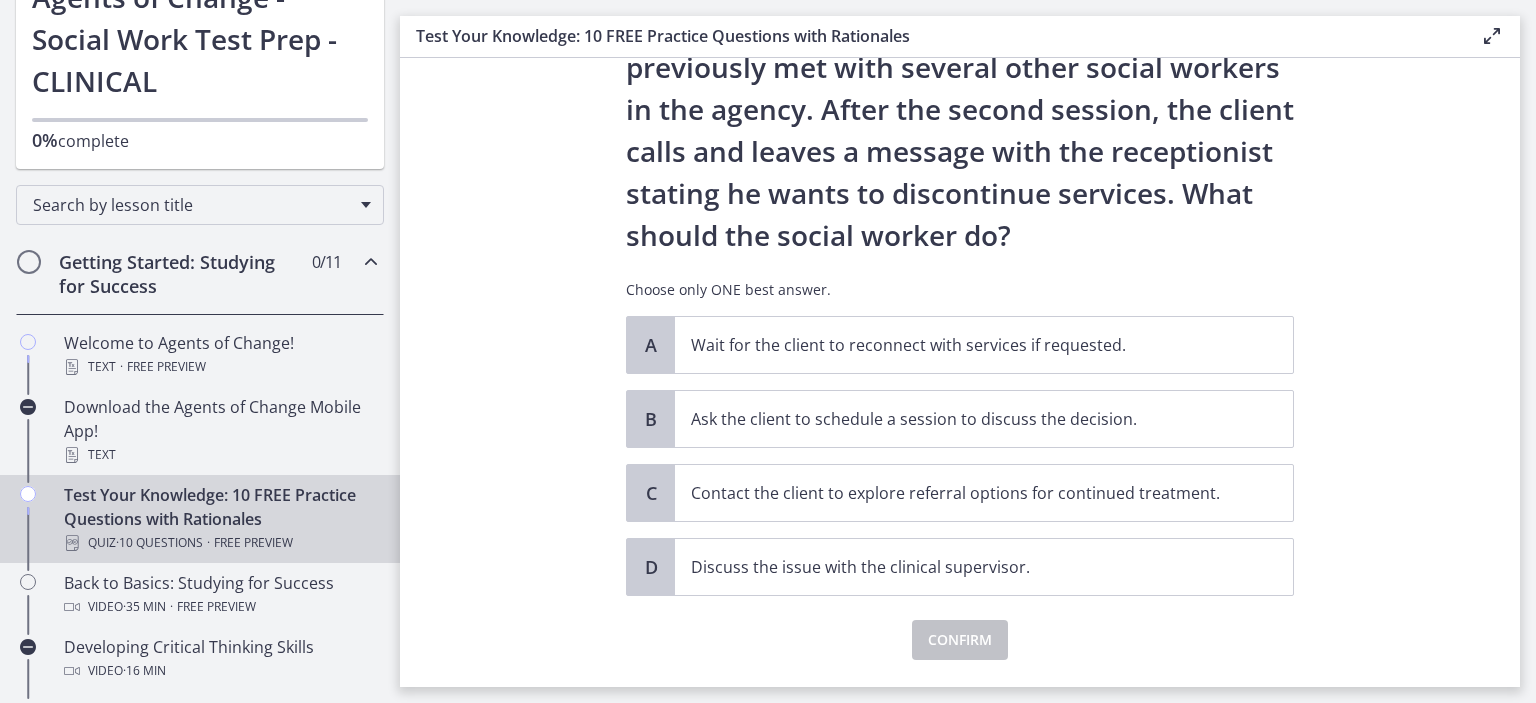 scroll, scrollTop: 166, scrollLeft: 0, axis: vertical 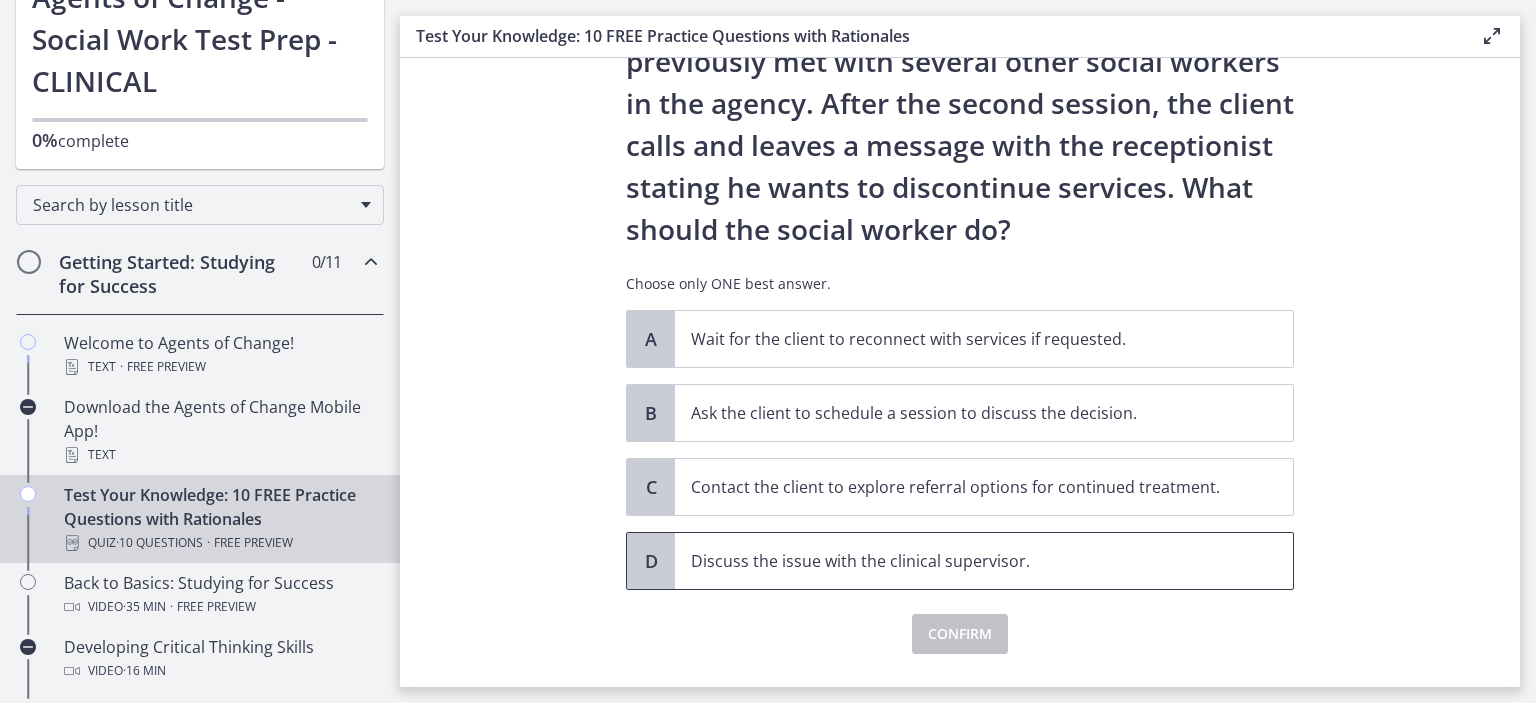 click on "Discuss the issue with the clinical supervisor." at bounding box center [964, 561] 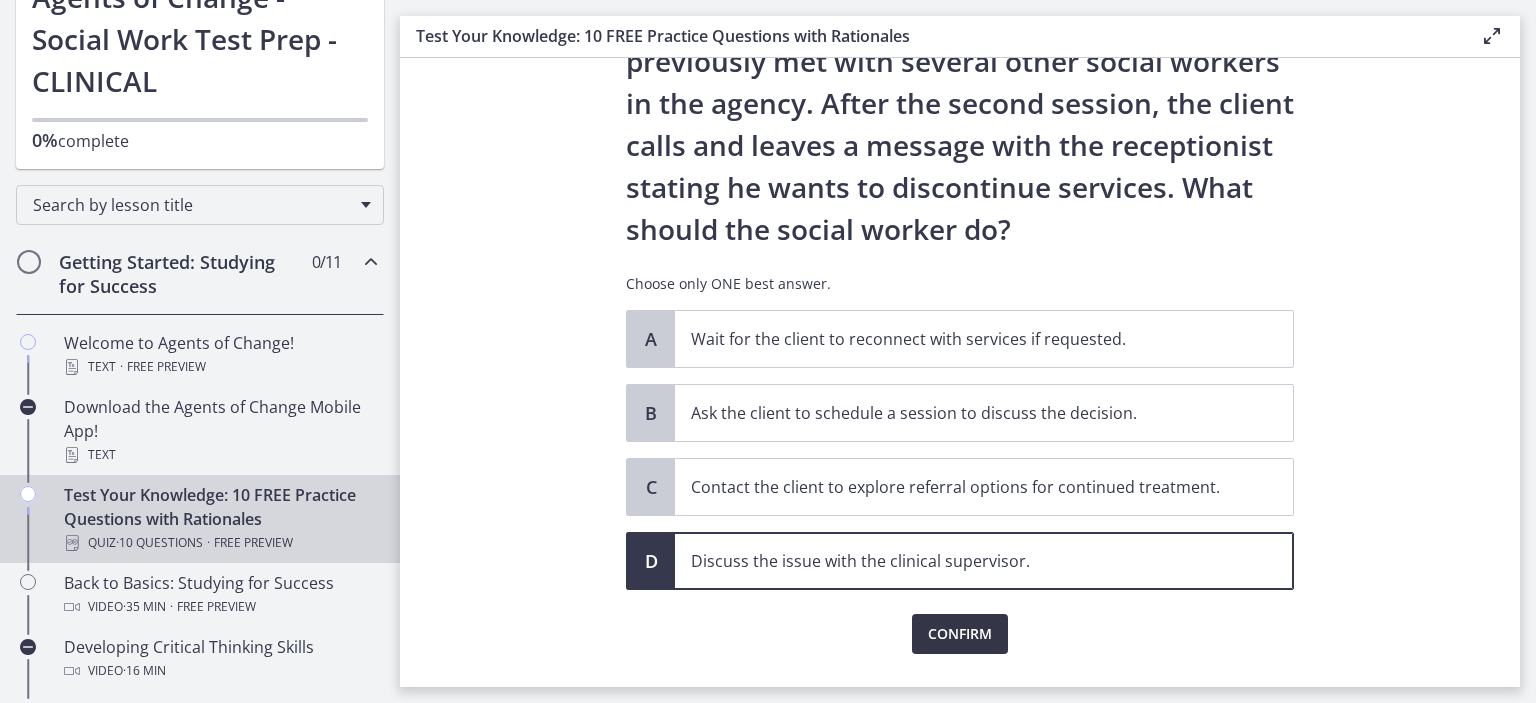 click on "Confirm" at bounding box center [960, 634] 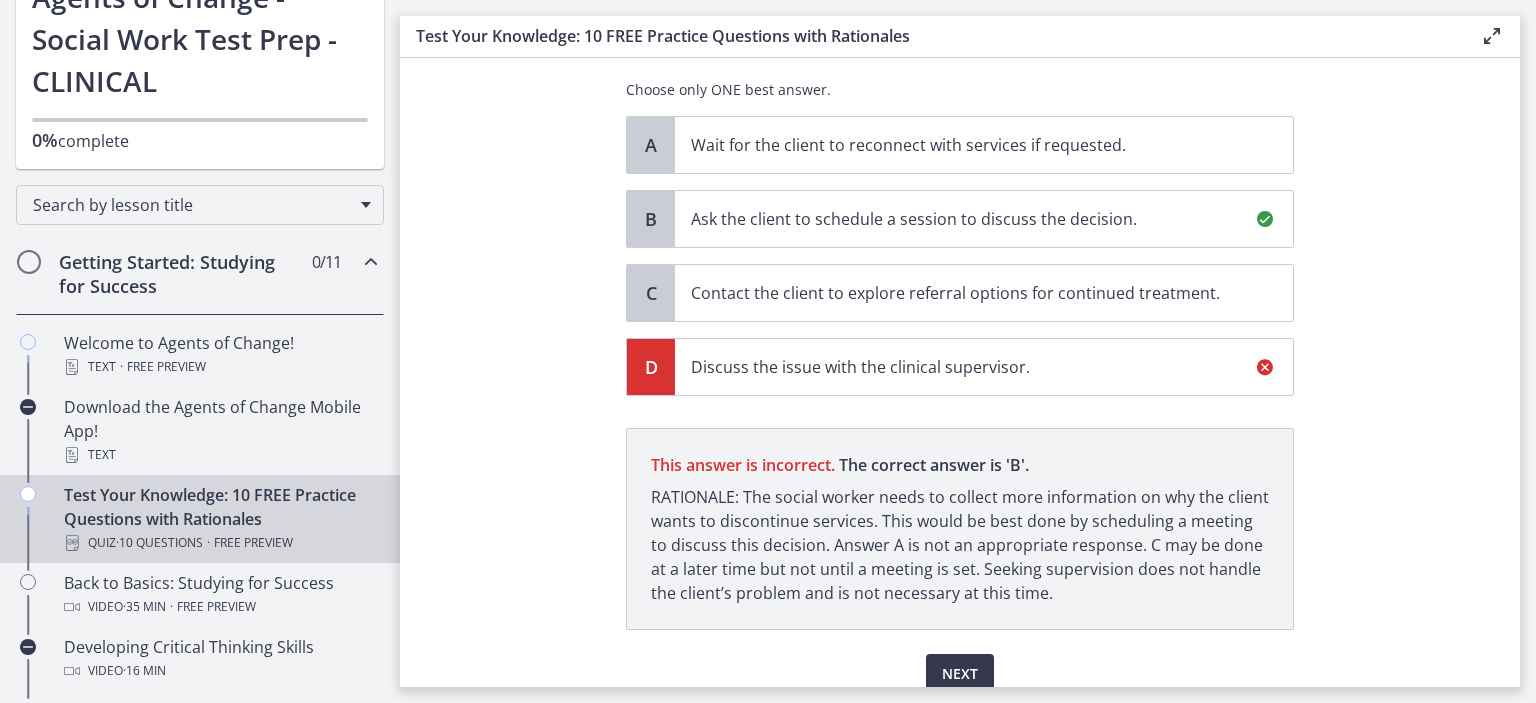 scroll, scrollTop: 444, scrollLeft: 0, axis: vertical 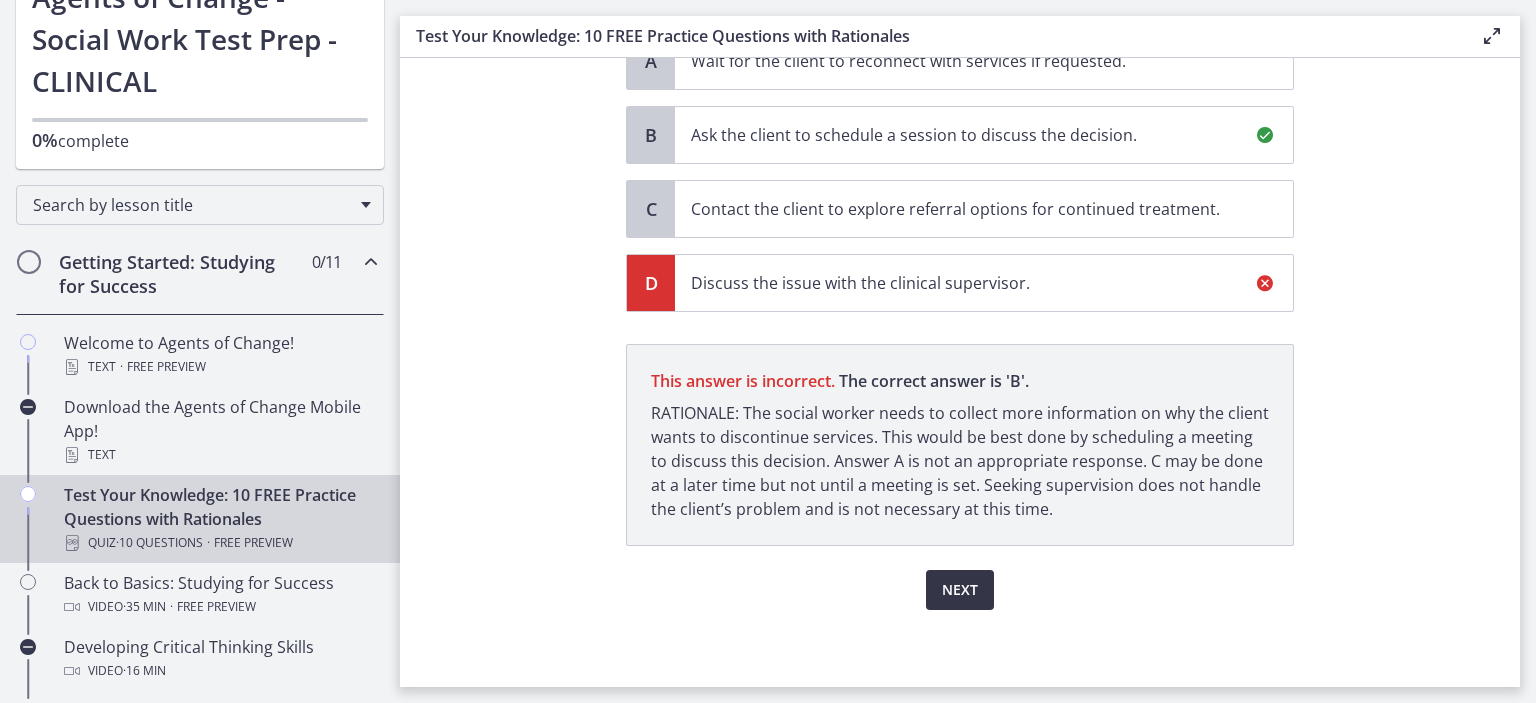 click on "Next" at bounding box center (960, 590) 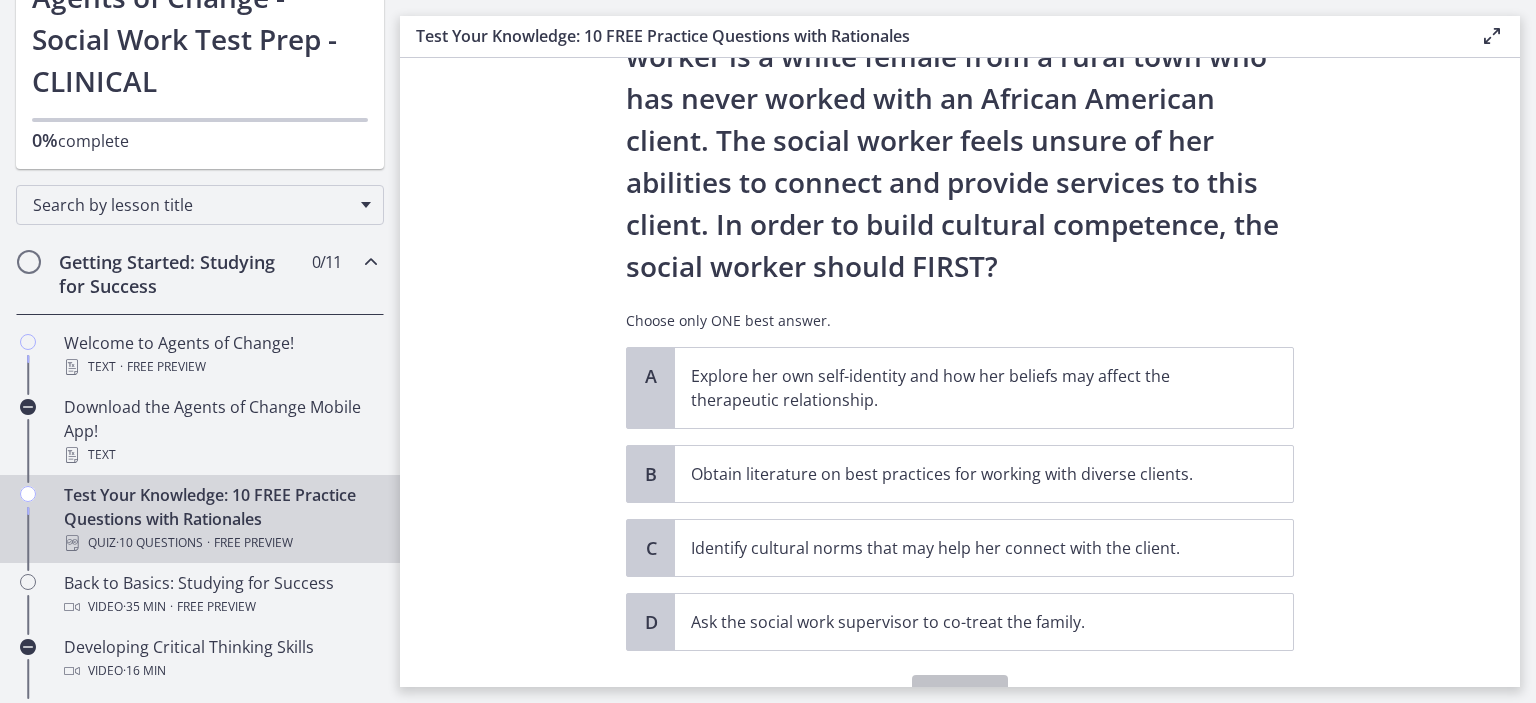 scroll, scrollTop: 214, scrollLeft: 0, axis: vertical 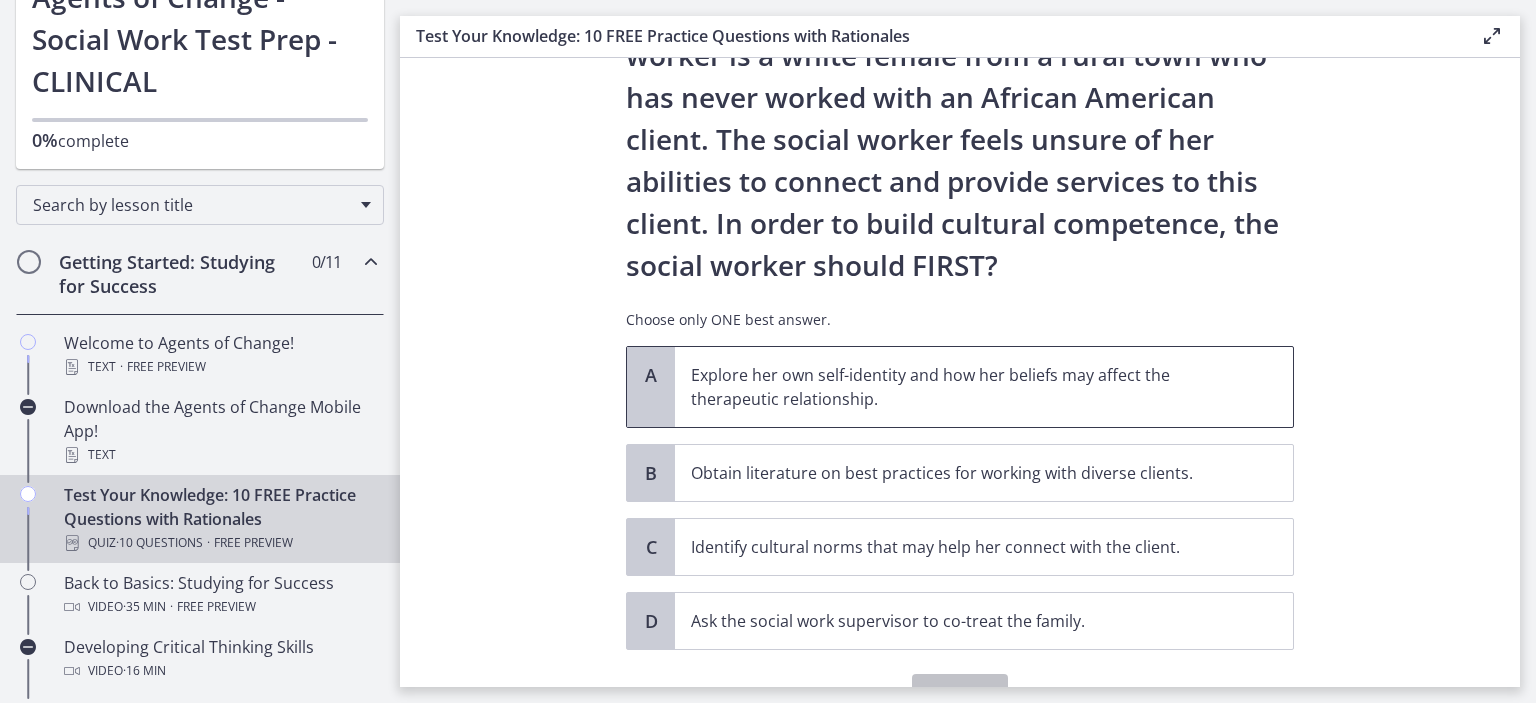 click on "Explore her own self-identity and how her beliefs may affect the therapeutic relationship." at bounding box center [964, 387] 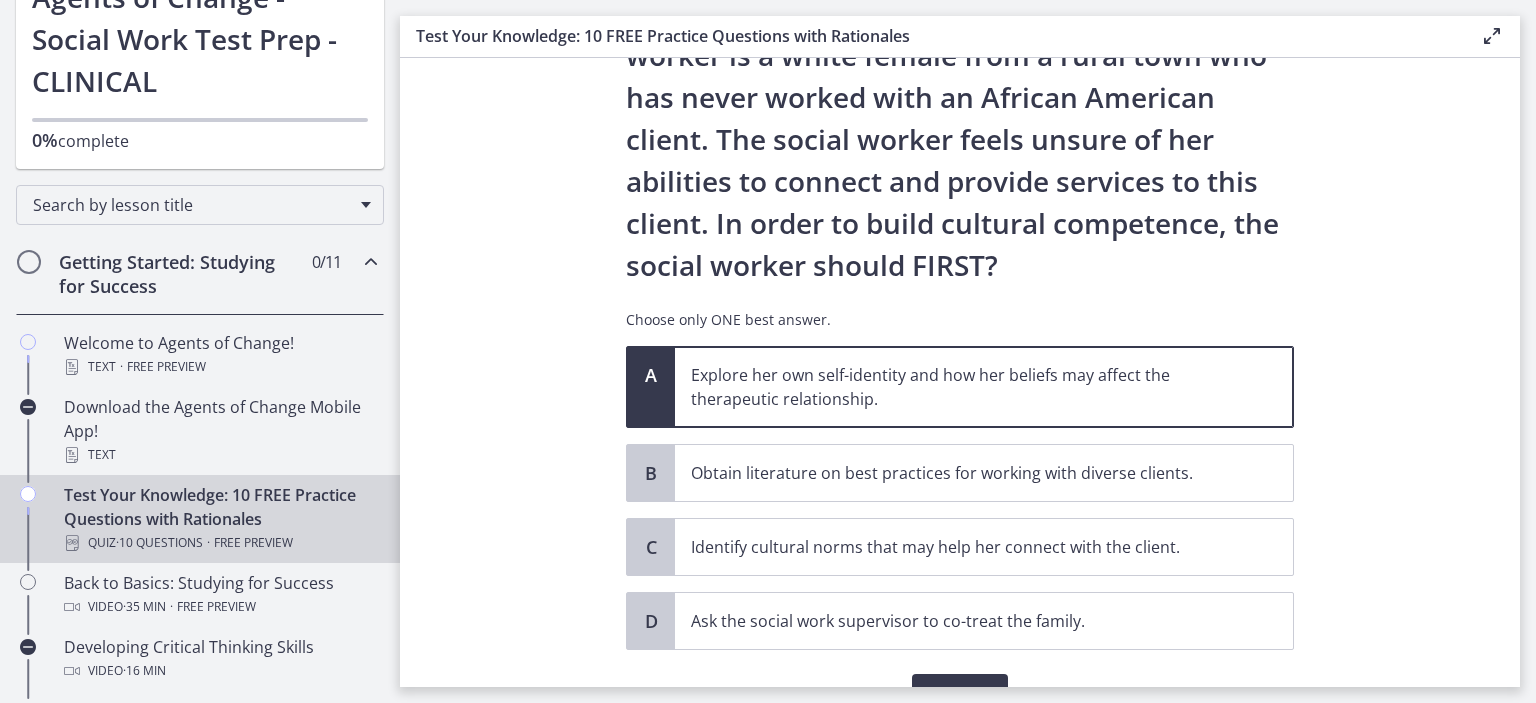 scroll, scrollTop: 319, scrollLeft: 0, axis: vertical 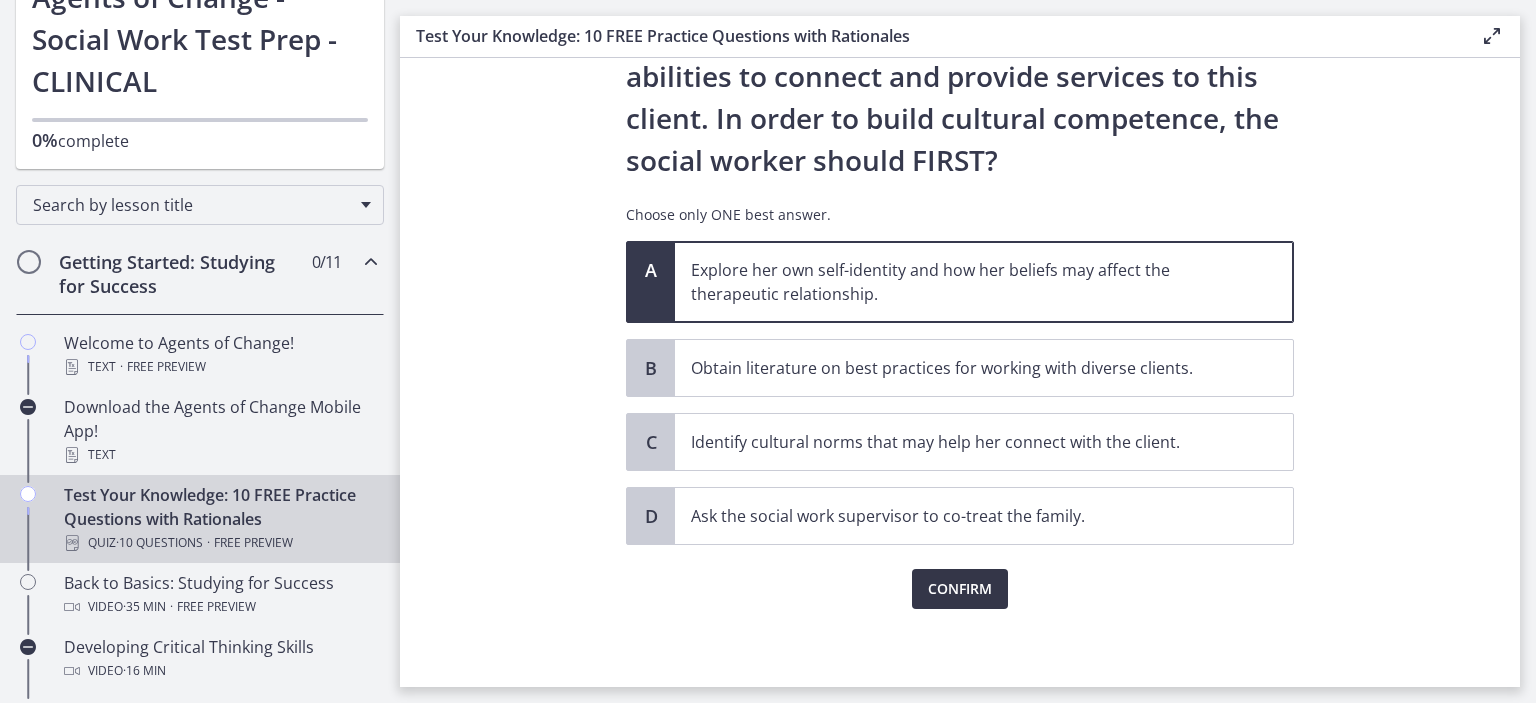 click on "Confirm" at bounding box center [960, 589] 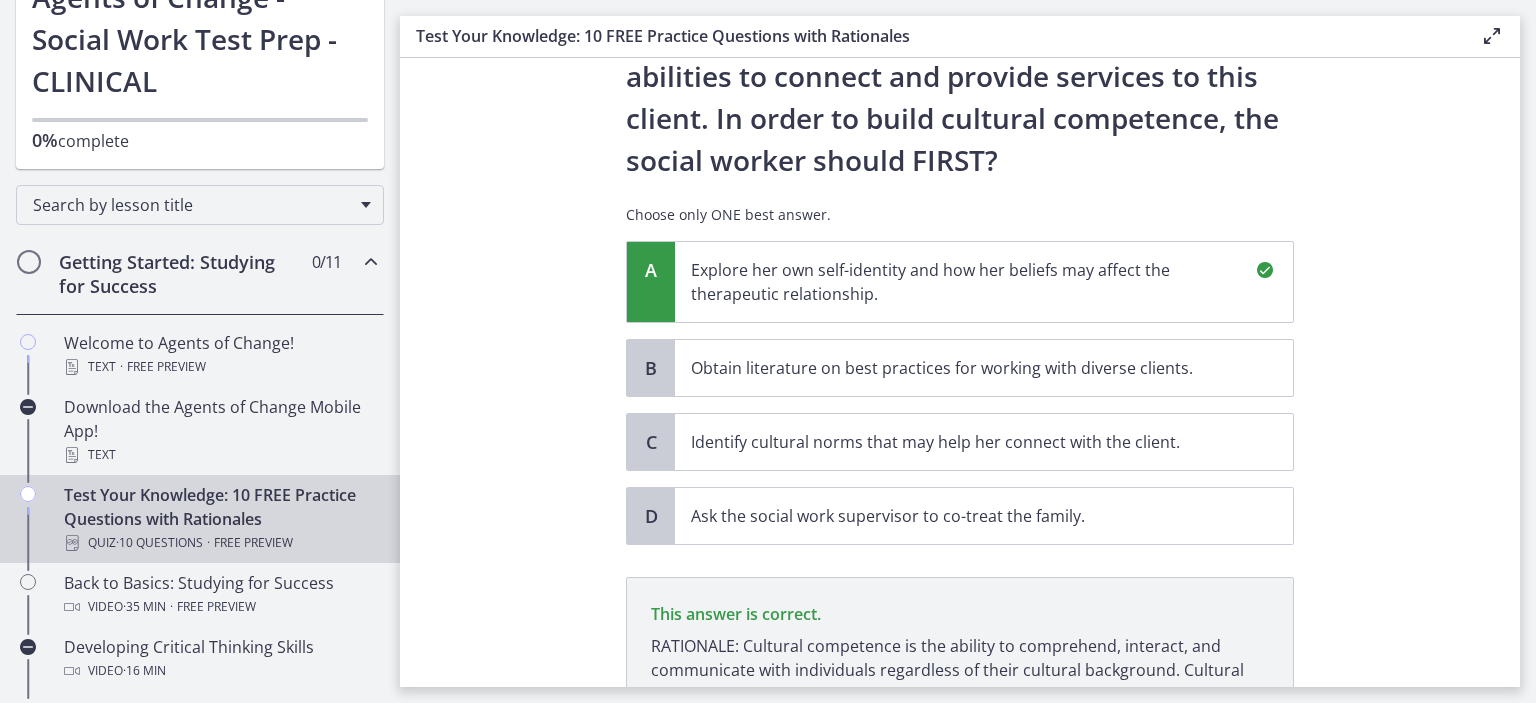 scroll, scrollTop: 552, scrollLeft: 0, axis: vertical 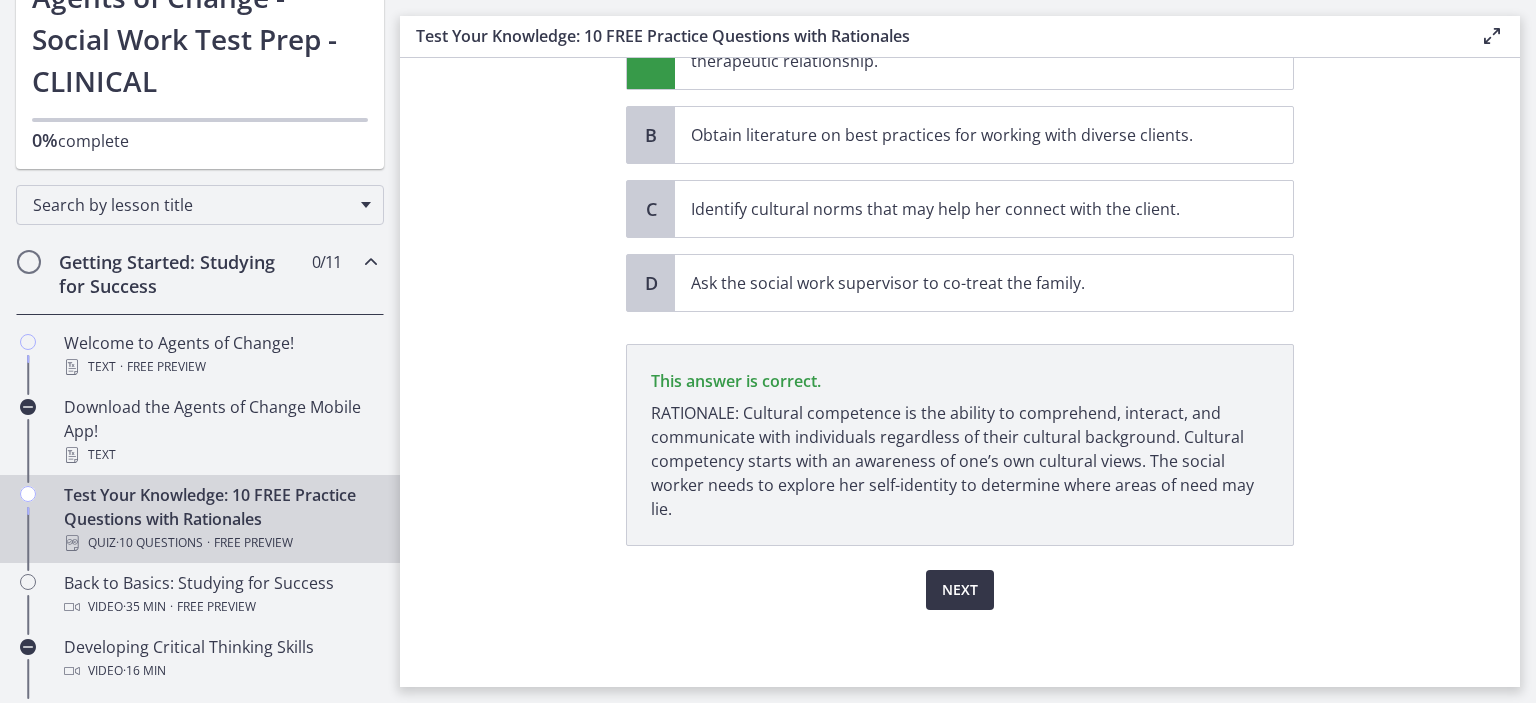 drag, startPoint x: 933, startPoint y: 583, endPoint x: 956, endPoint y: 597, distance: 26.925823 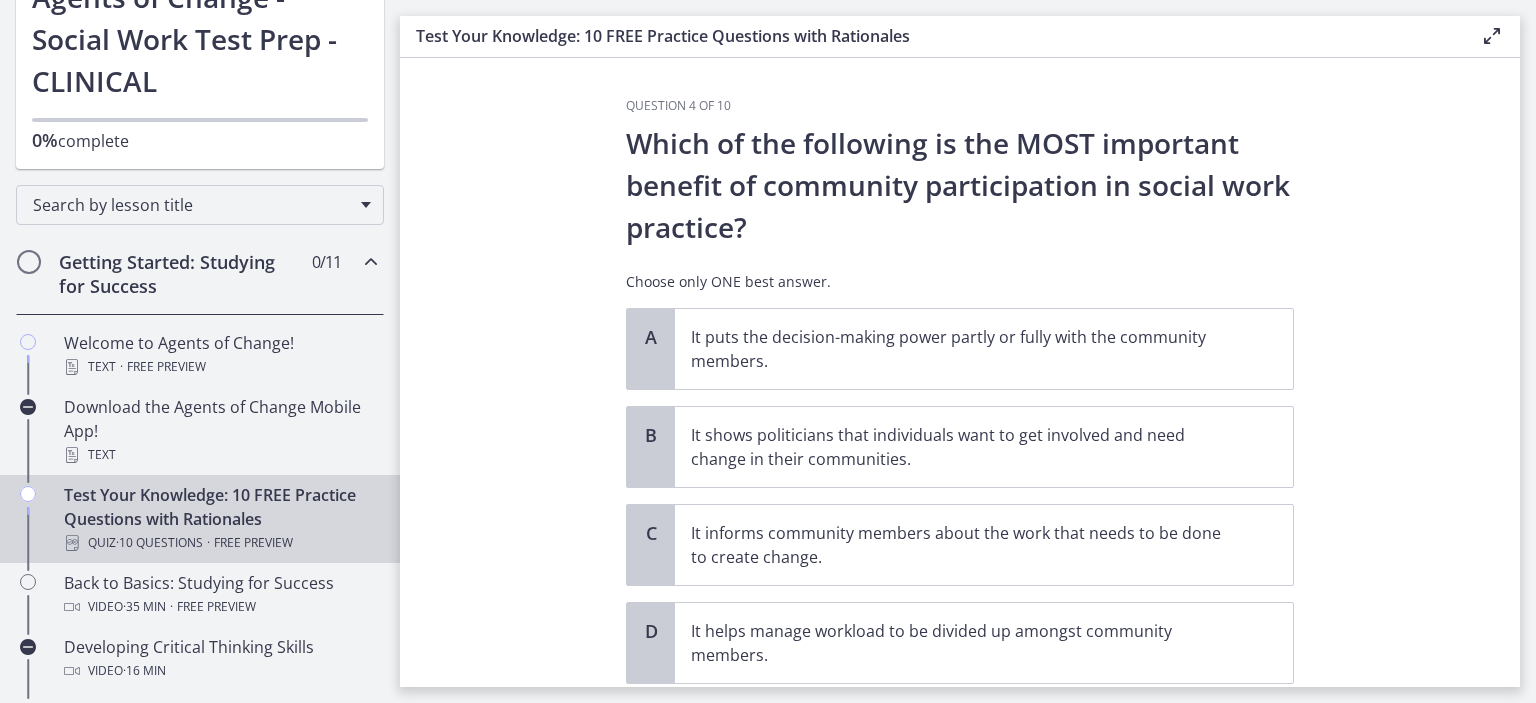 scroll, scrollTop: 52, scrollLeft: 0, axis: vertical 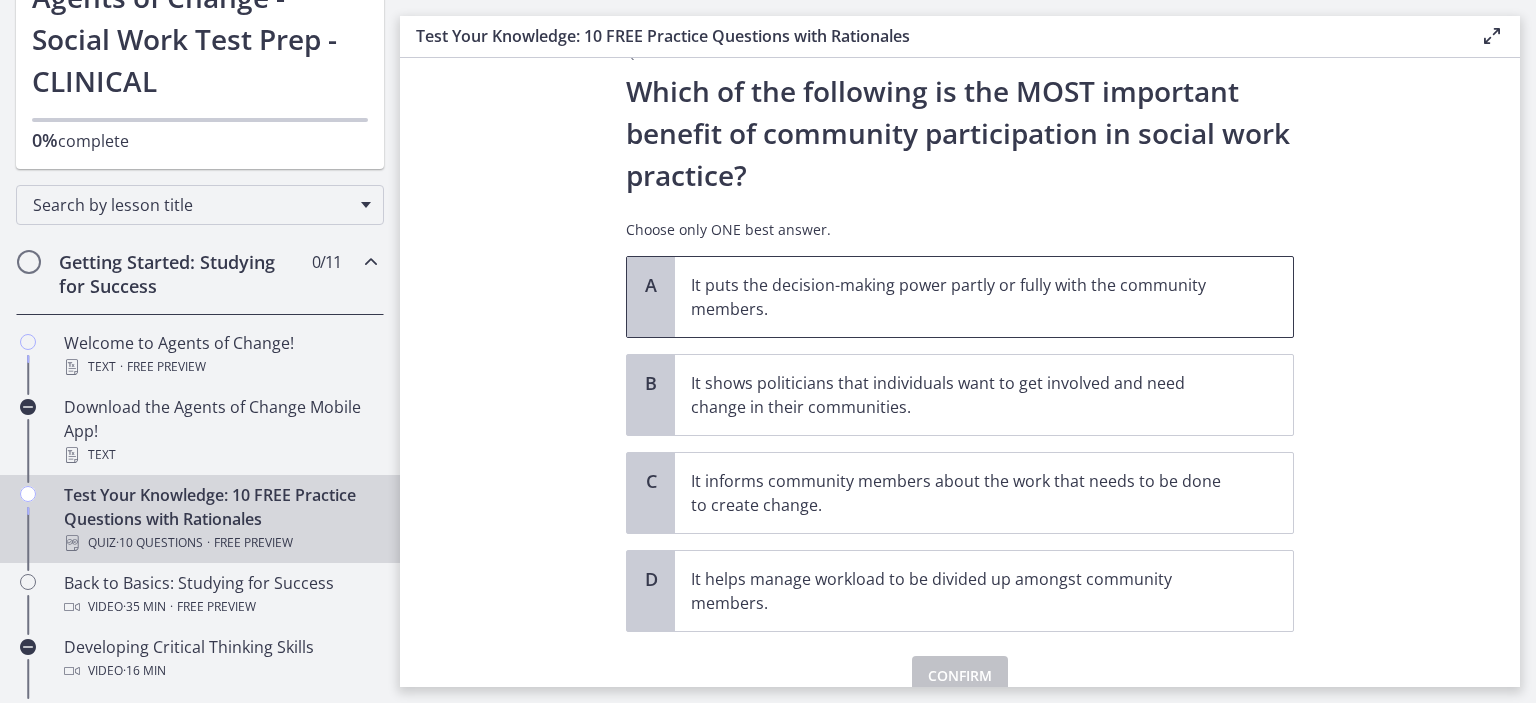 click on "It puts the decision-making power partly or fully with the community members." at bounding box center (964, 297) 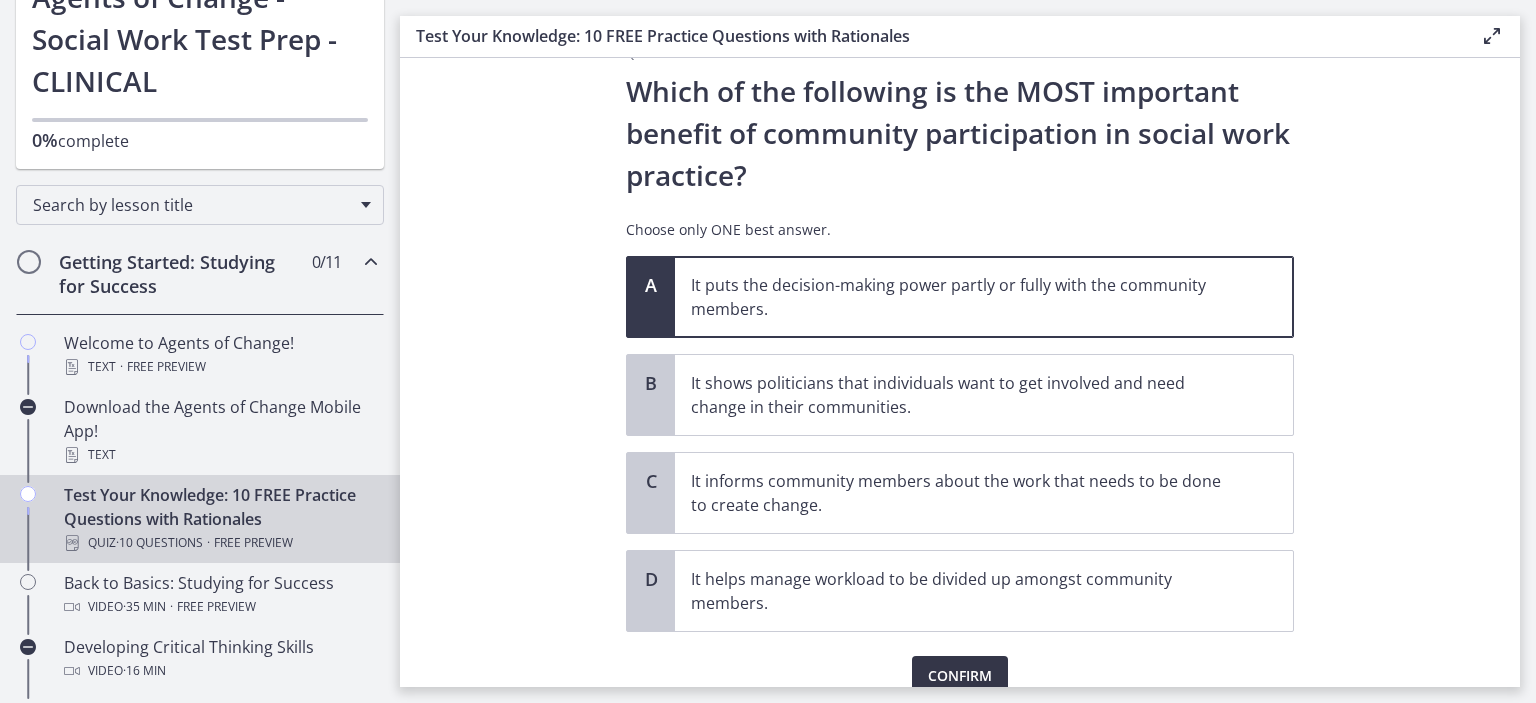 click on "Confirm" at bounding box center [960, 676] 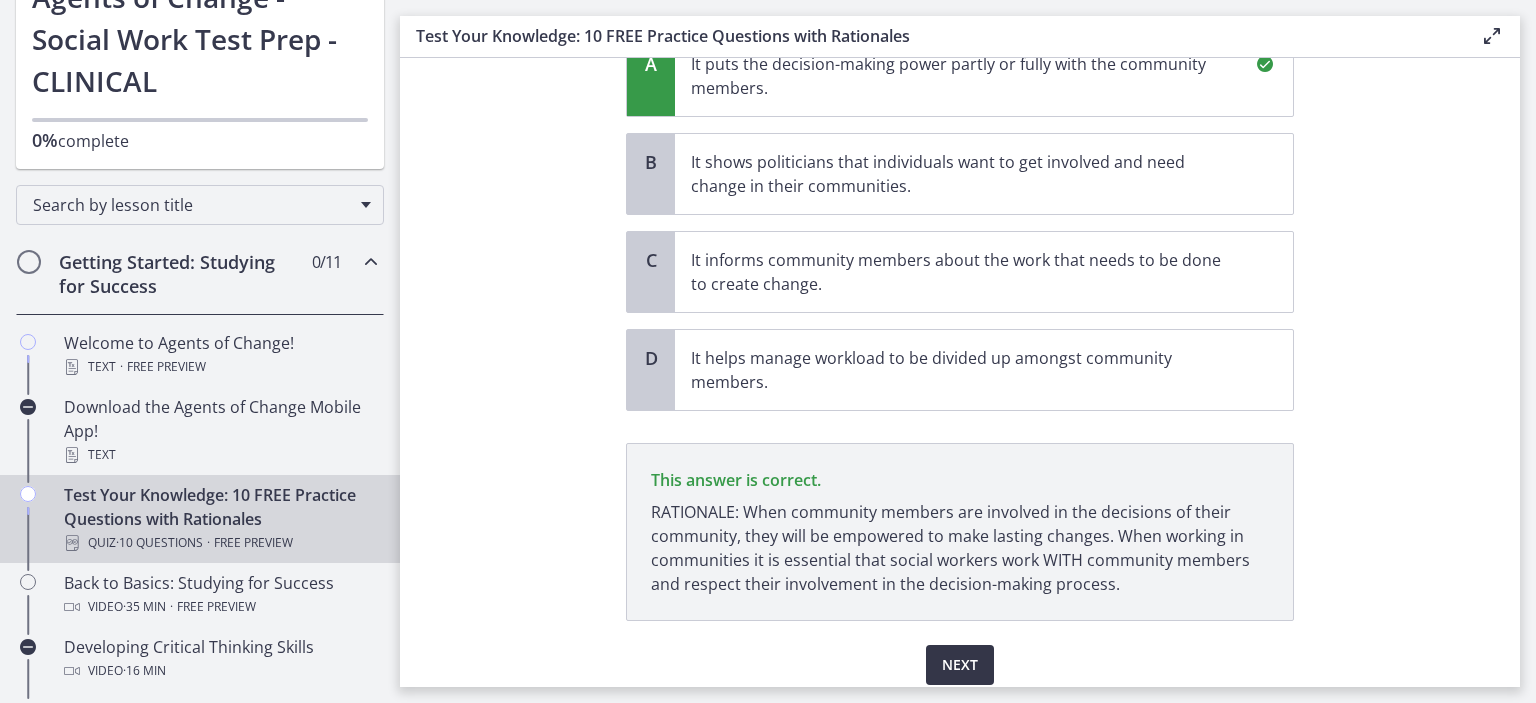 scroll, scrollTop: 348, scrollLeft: 0, axis: vertical 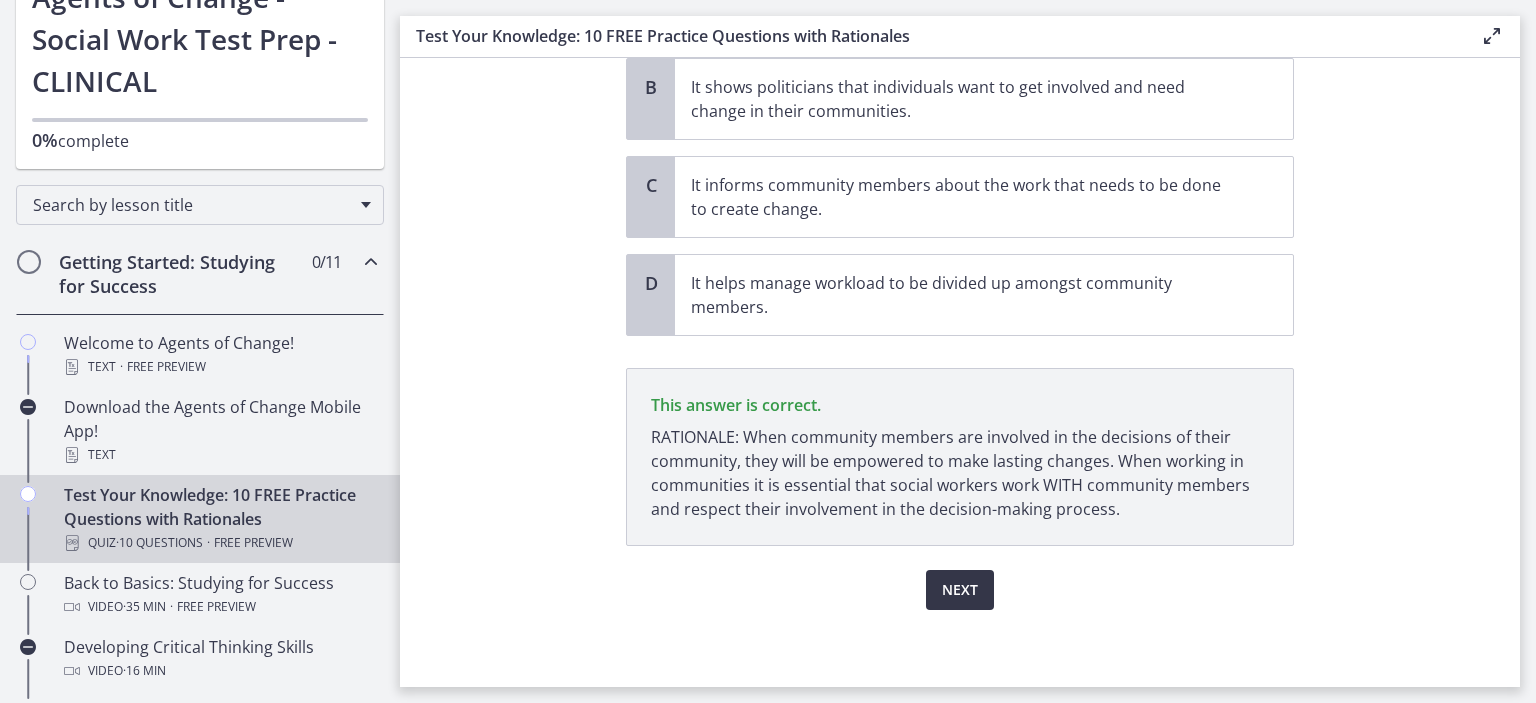 click on "Next" at bounding box center (960, 590) 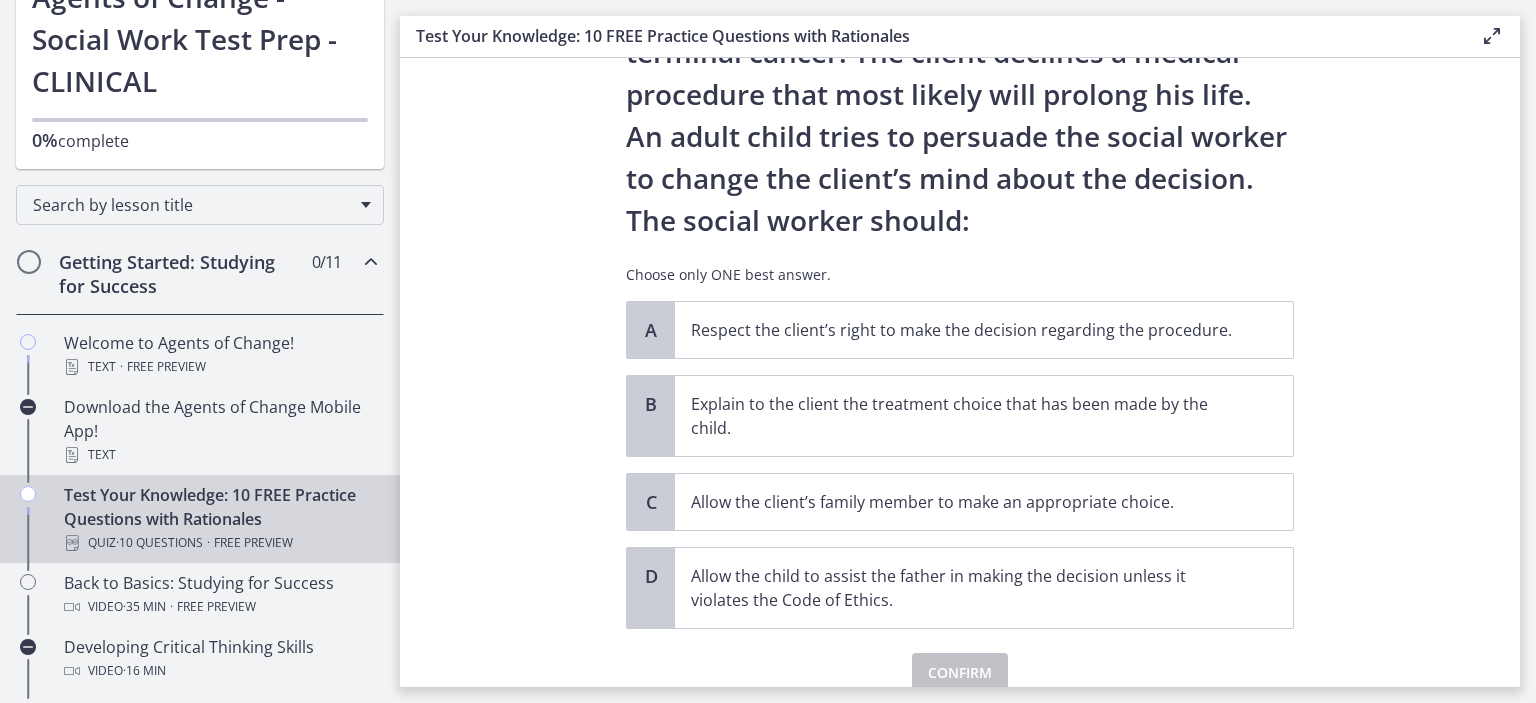 scroll, scrollTop: 176, scrollLeft: 0, axis: vertical 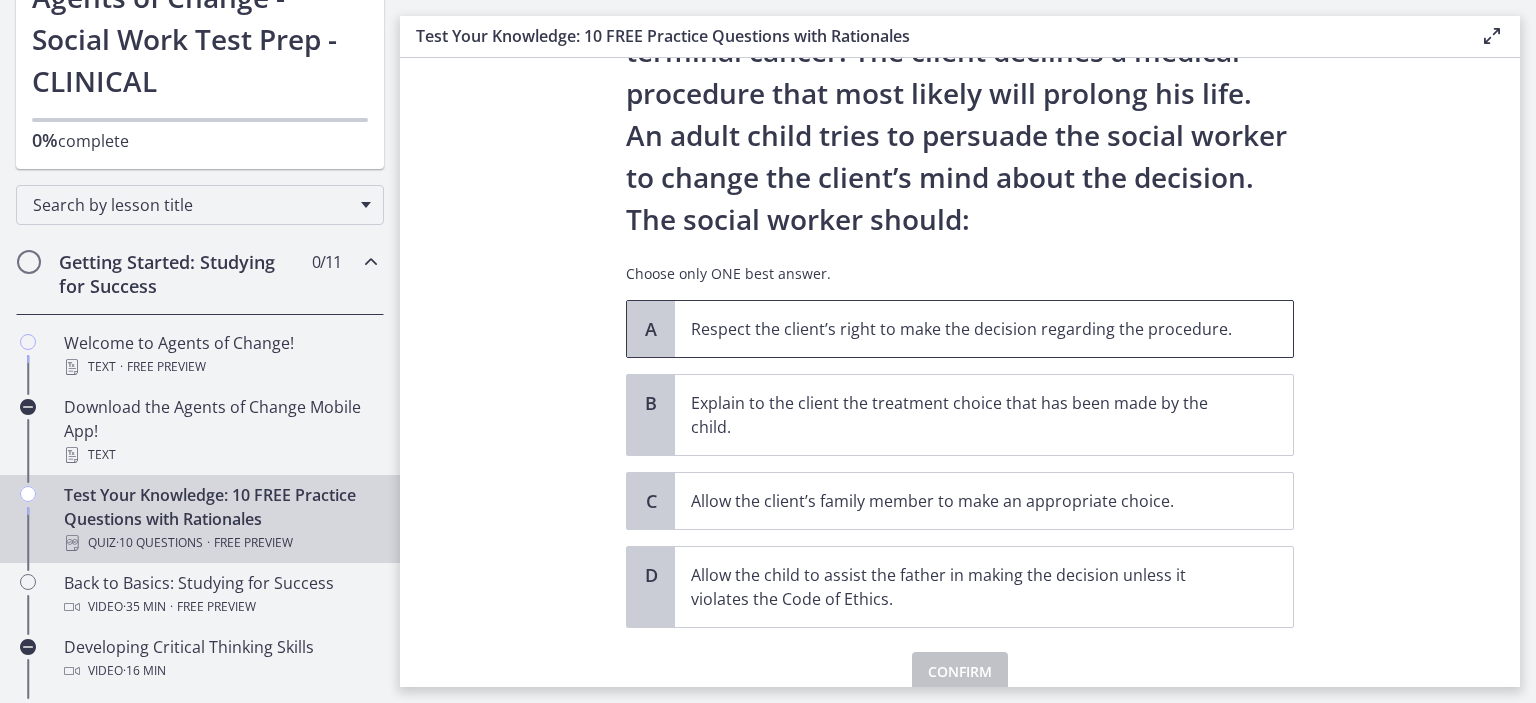 click on "Respect the client’s right to make the decision regarding the procedure." at bounding box center [964, 329] 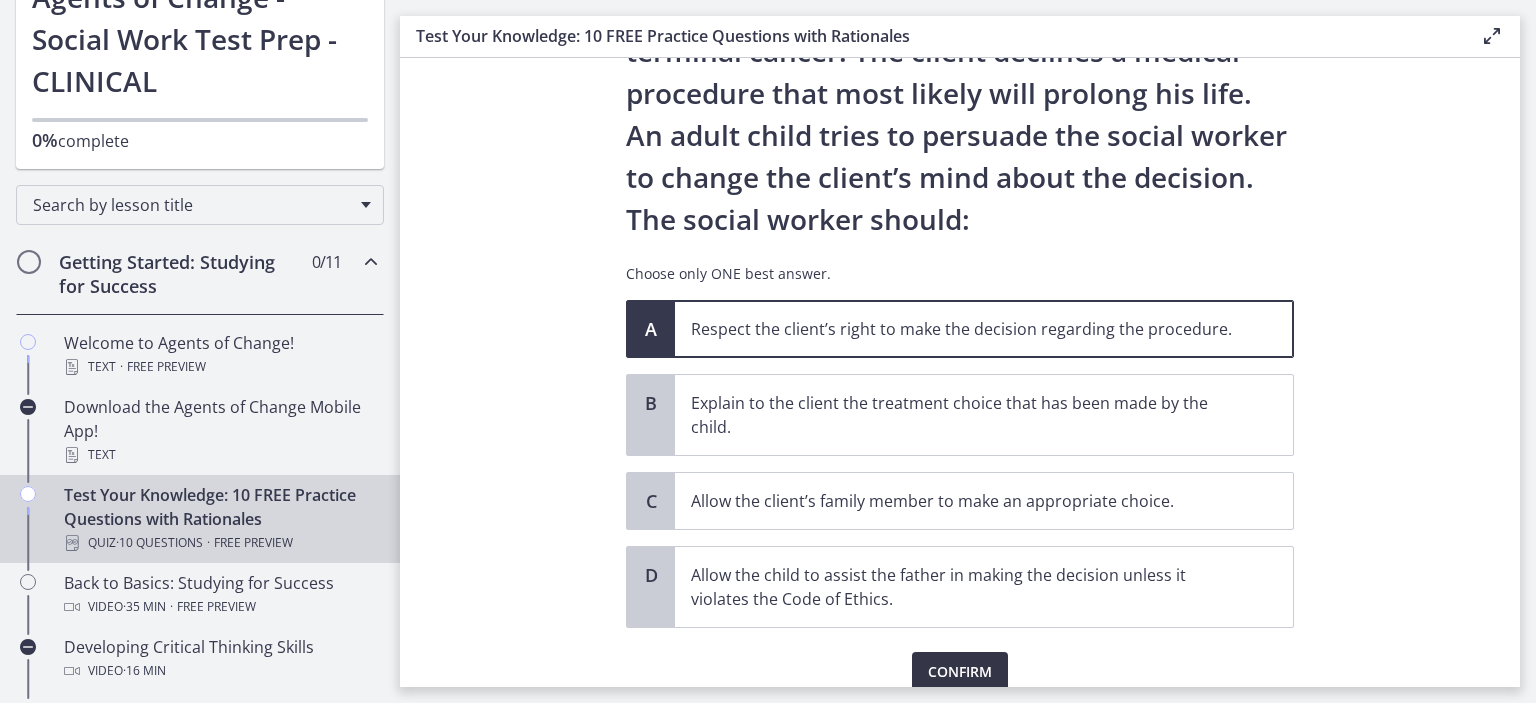 click on "Confirm" at bounding box center (960, 672) 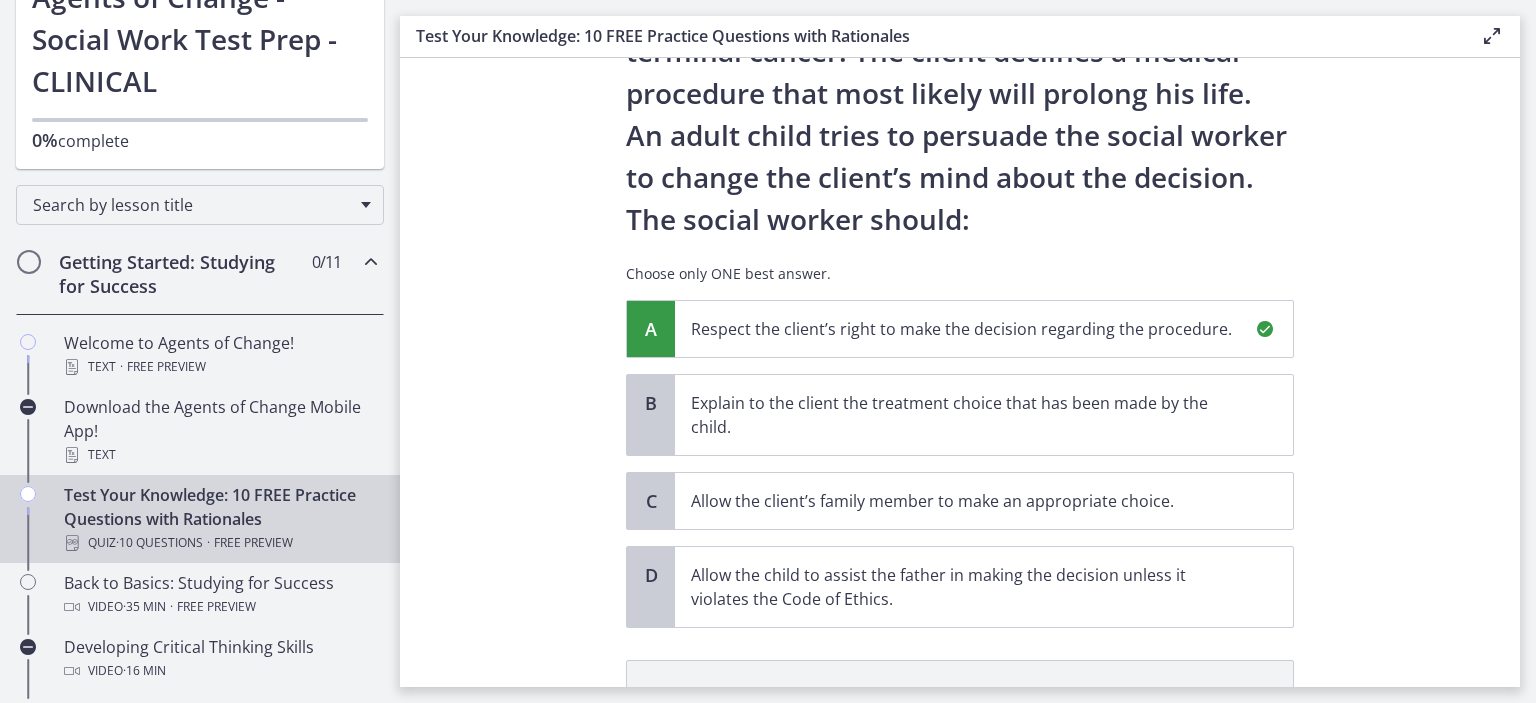 scroll, scrollTop: 468, scrollLeft: 0, axis: vertical 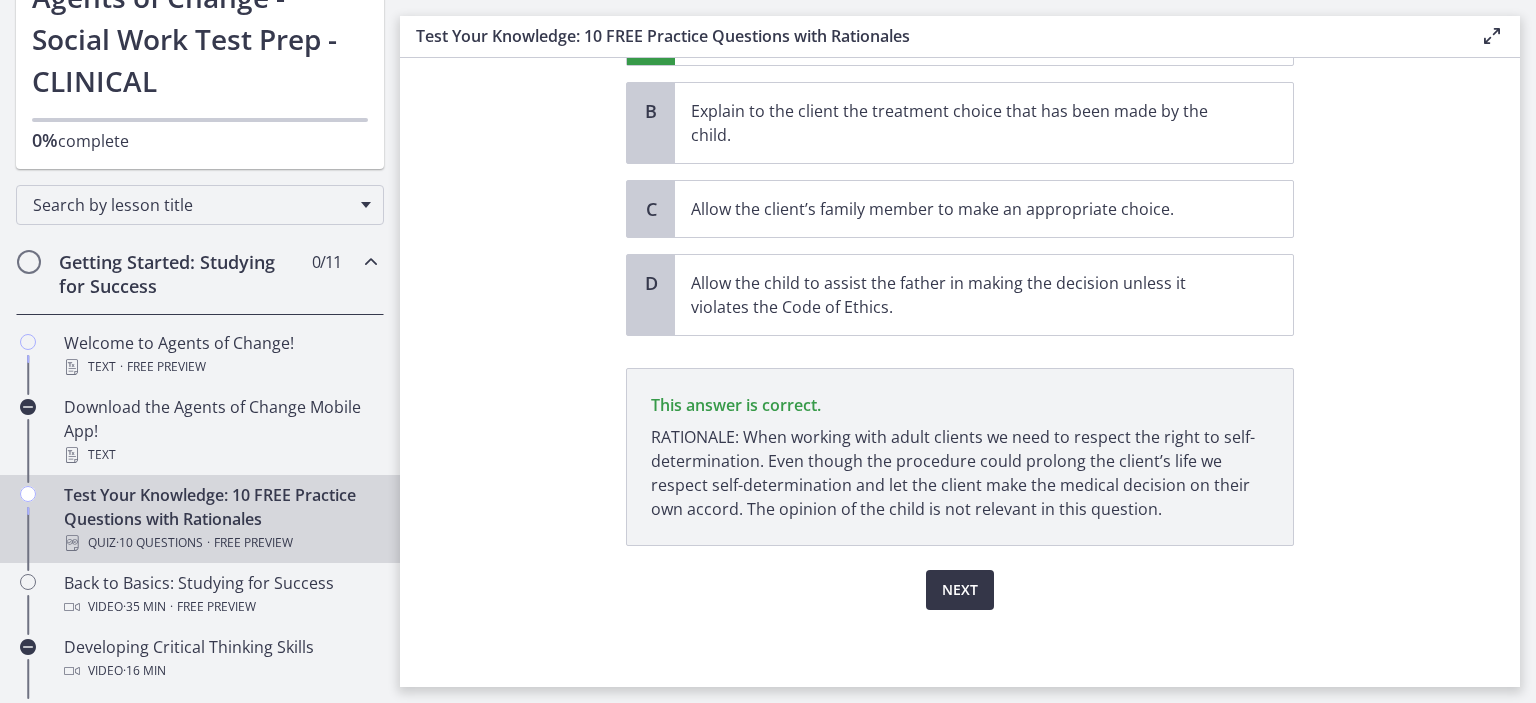 click on "Next" at bounding box center [960, 590] 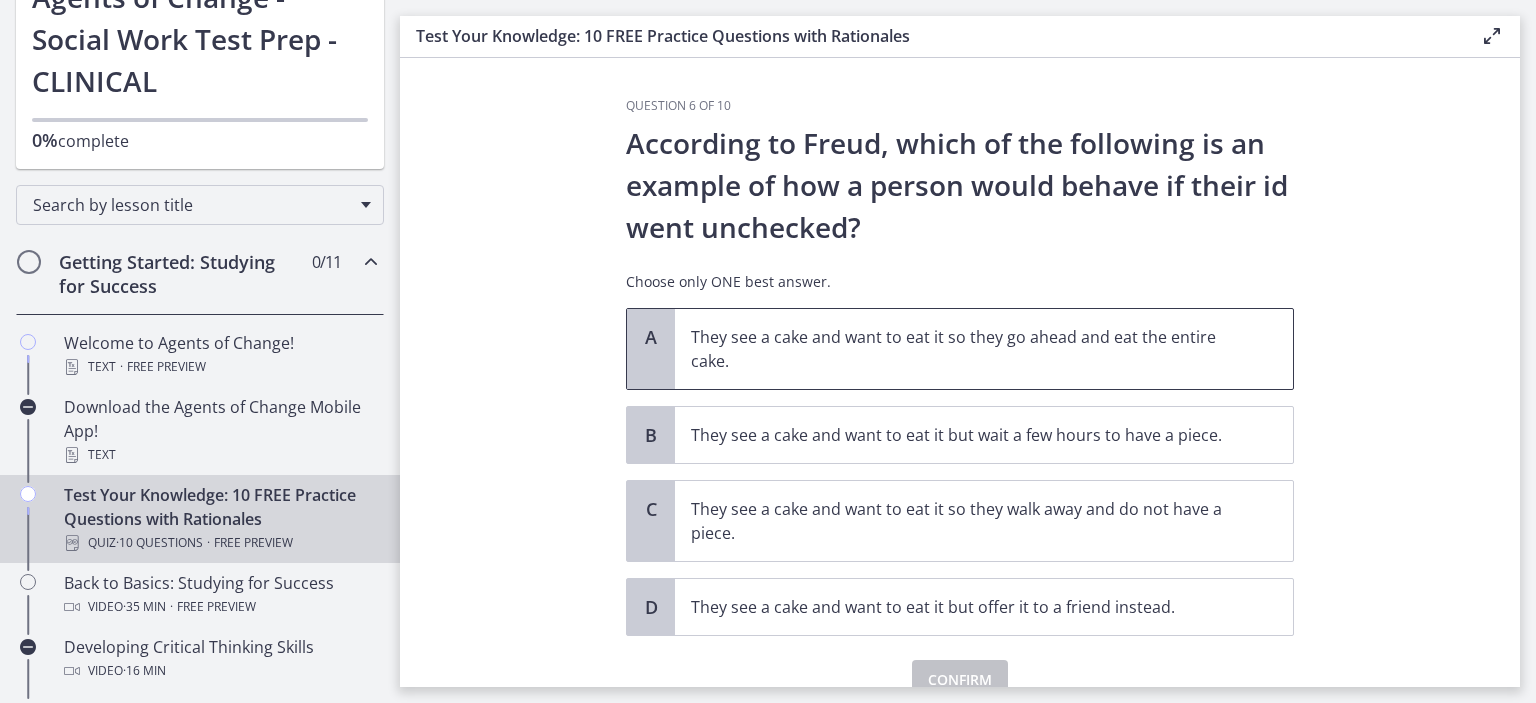 click on "They see a cake and want to eat it so they go ahead and eat the entire cake." at bounding box center (964, 349) 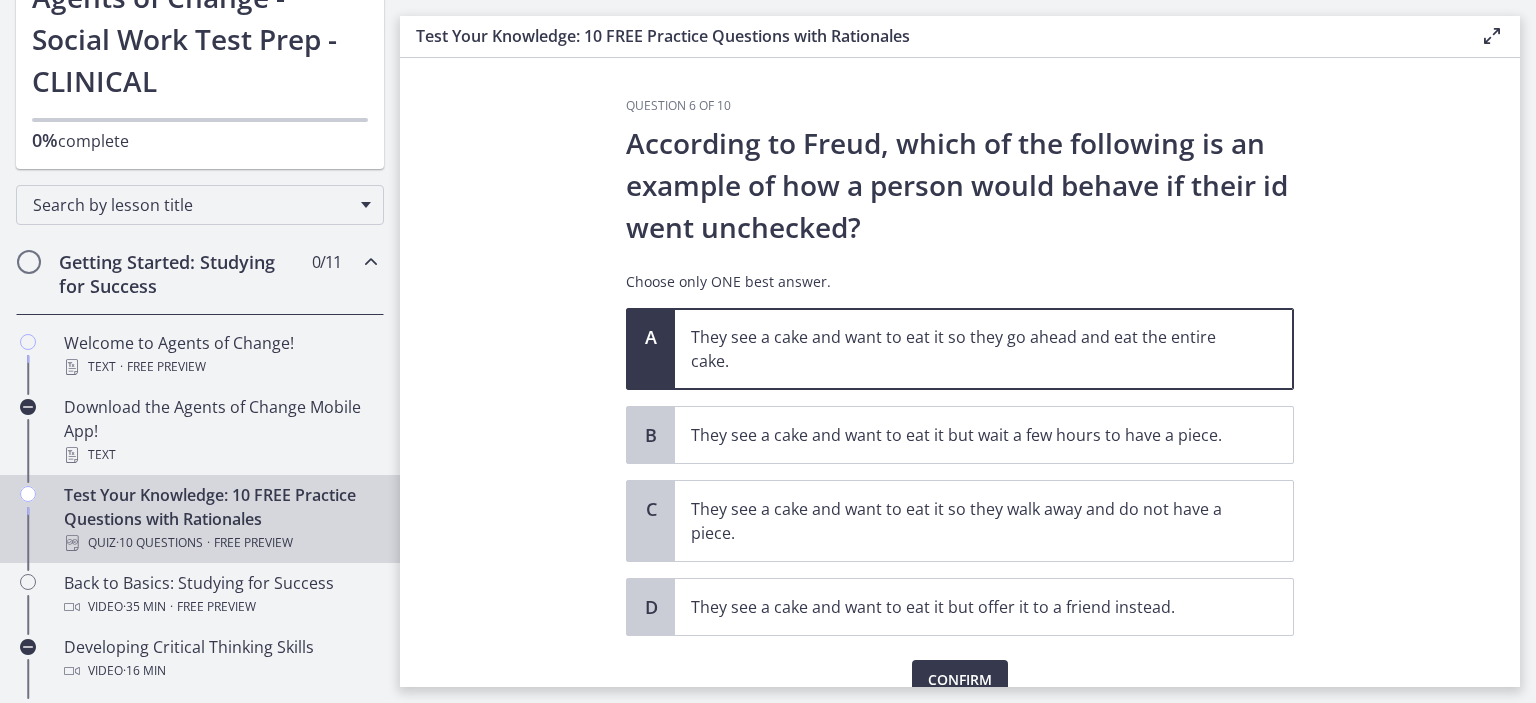 scroll, scrollTop: 91, scrollLeft: 0, axis: vertical 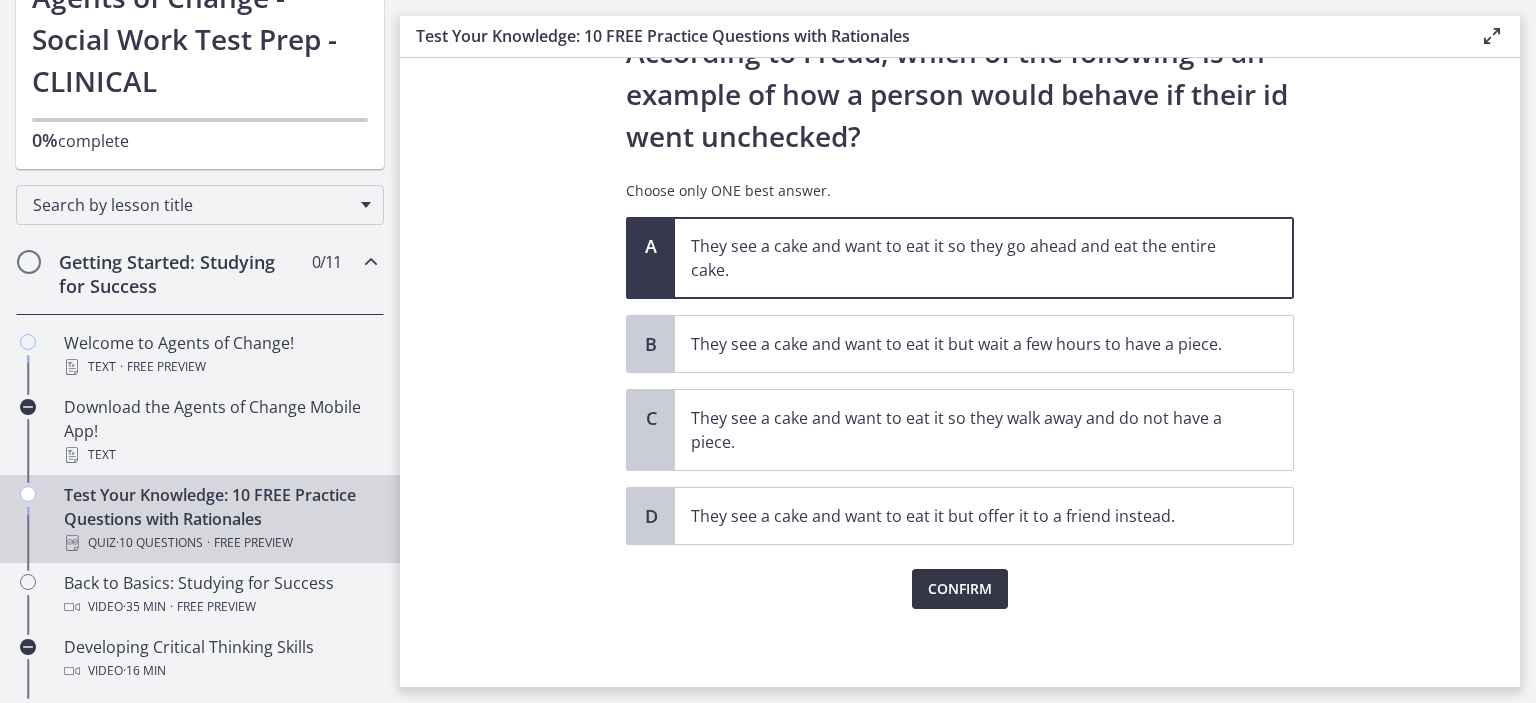 click on "Confirm" at bounding box center [960, 589] 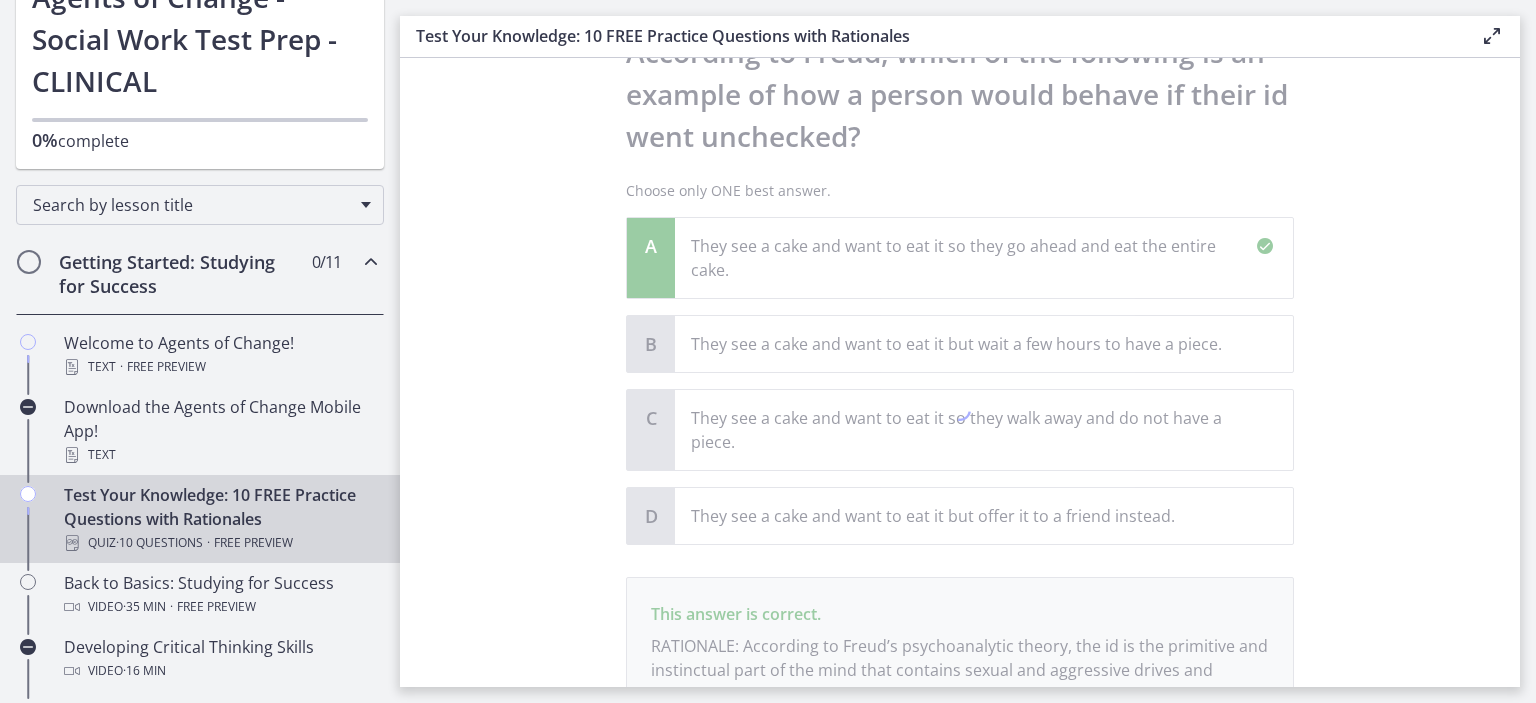 scroll, scrollTop: 300, scrollLeft: 0, axis: vertical 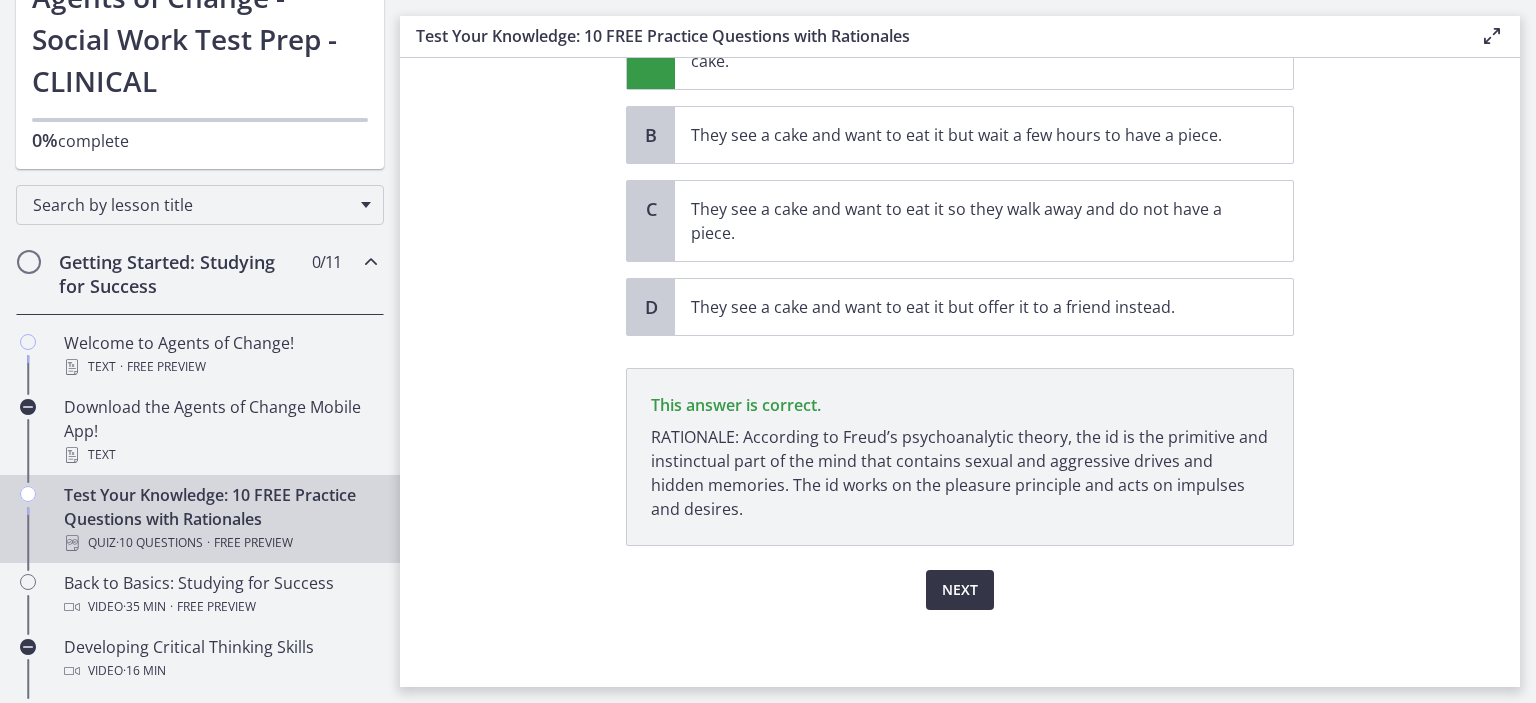 click on "Next" at bounding box center [960, 590] 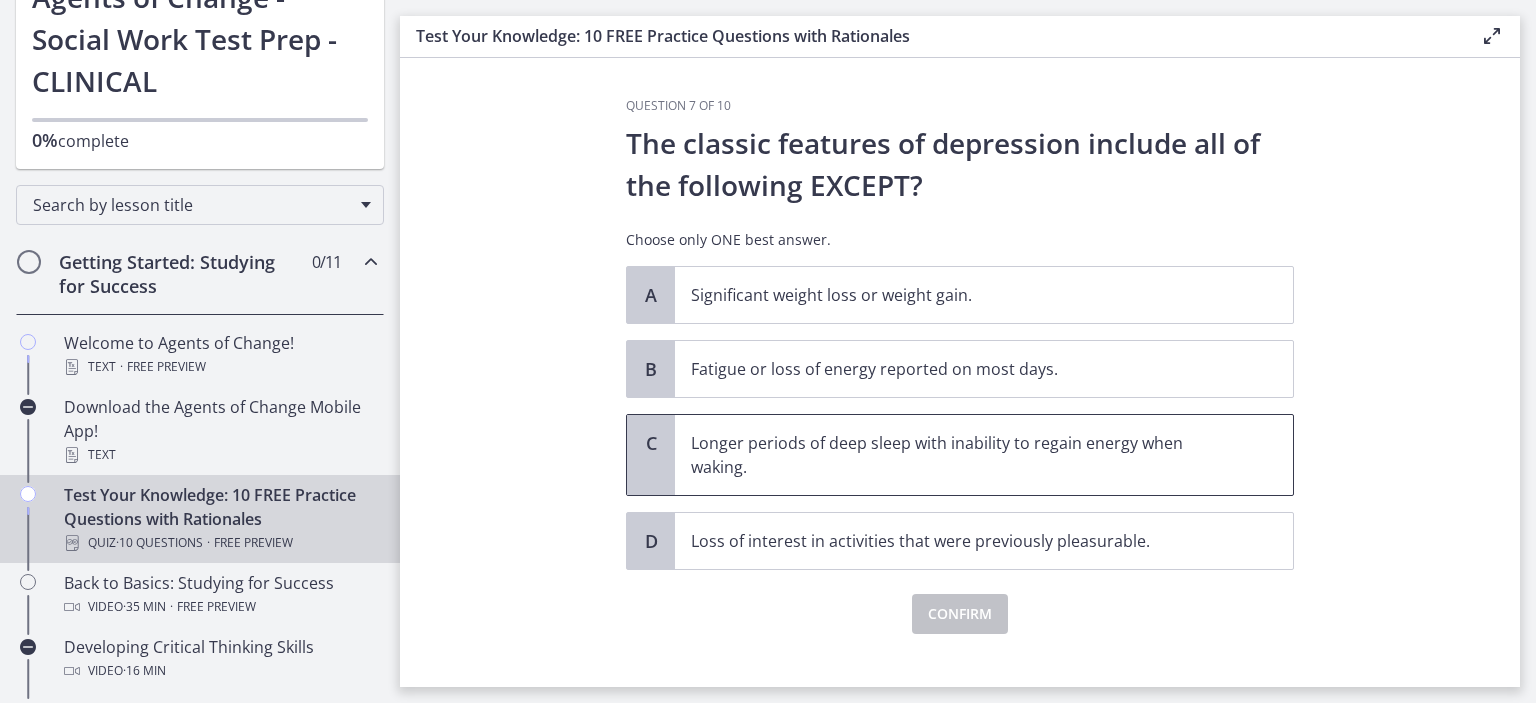 click on "Longer periods of deep sleep with inability to regain energy when waking." at bounding box center [964, 455] 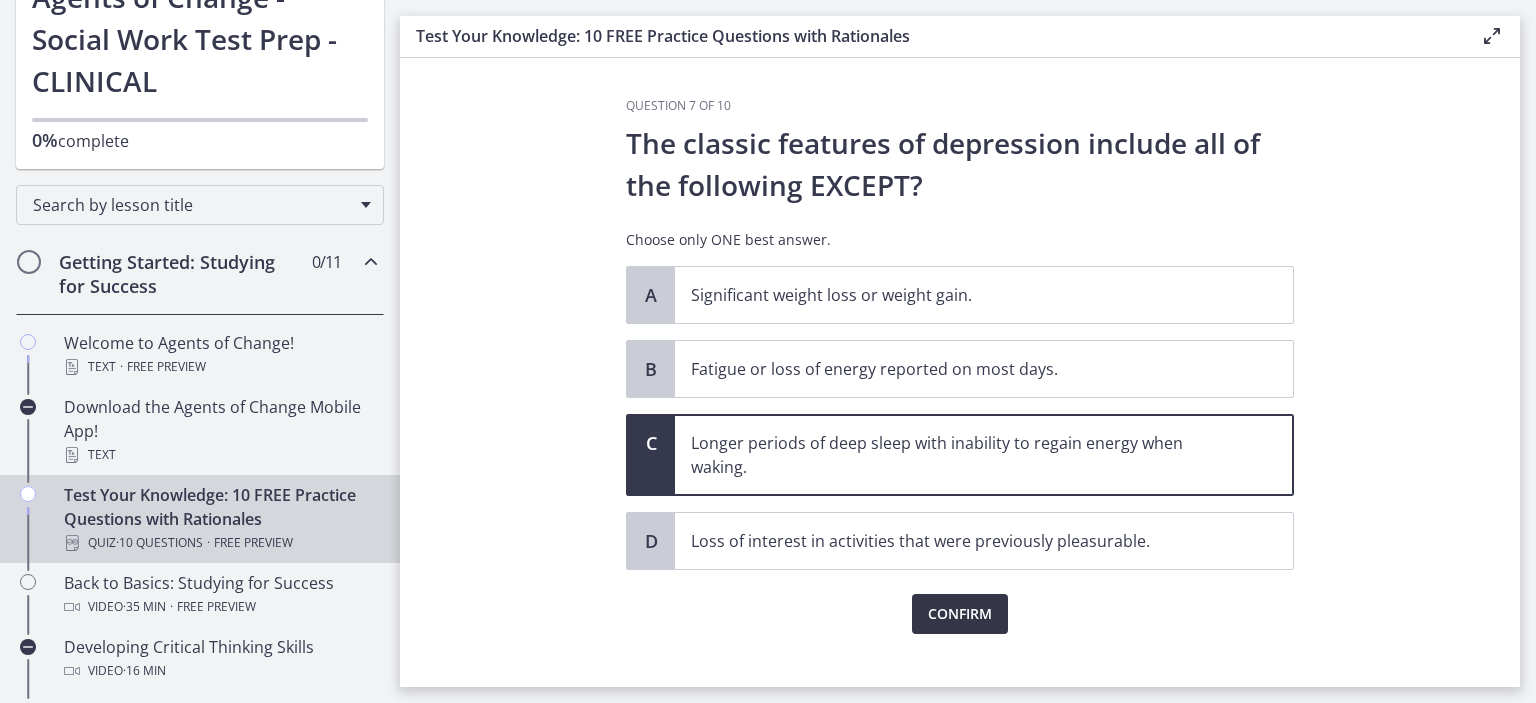 click on "Confirm" at bounding box center (960, 614) 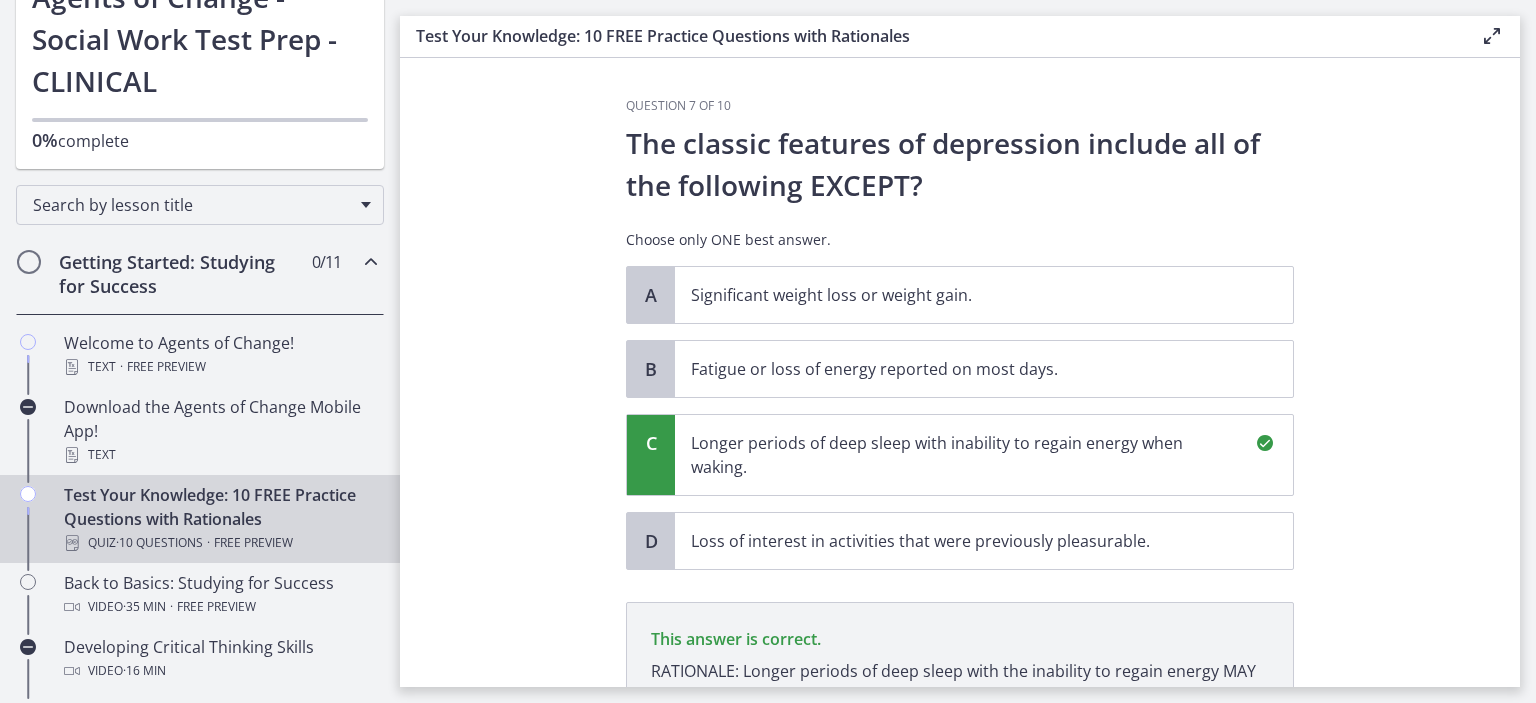 scroll, scrollTop: 258, scrollLeft: 0, axis: vertical 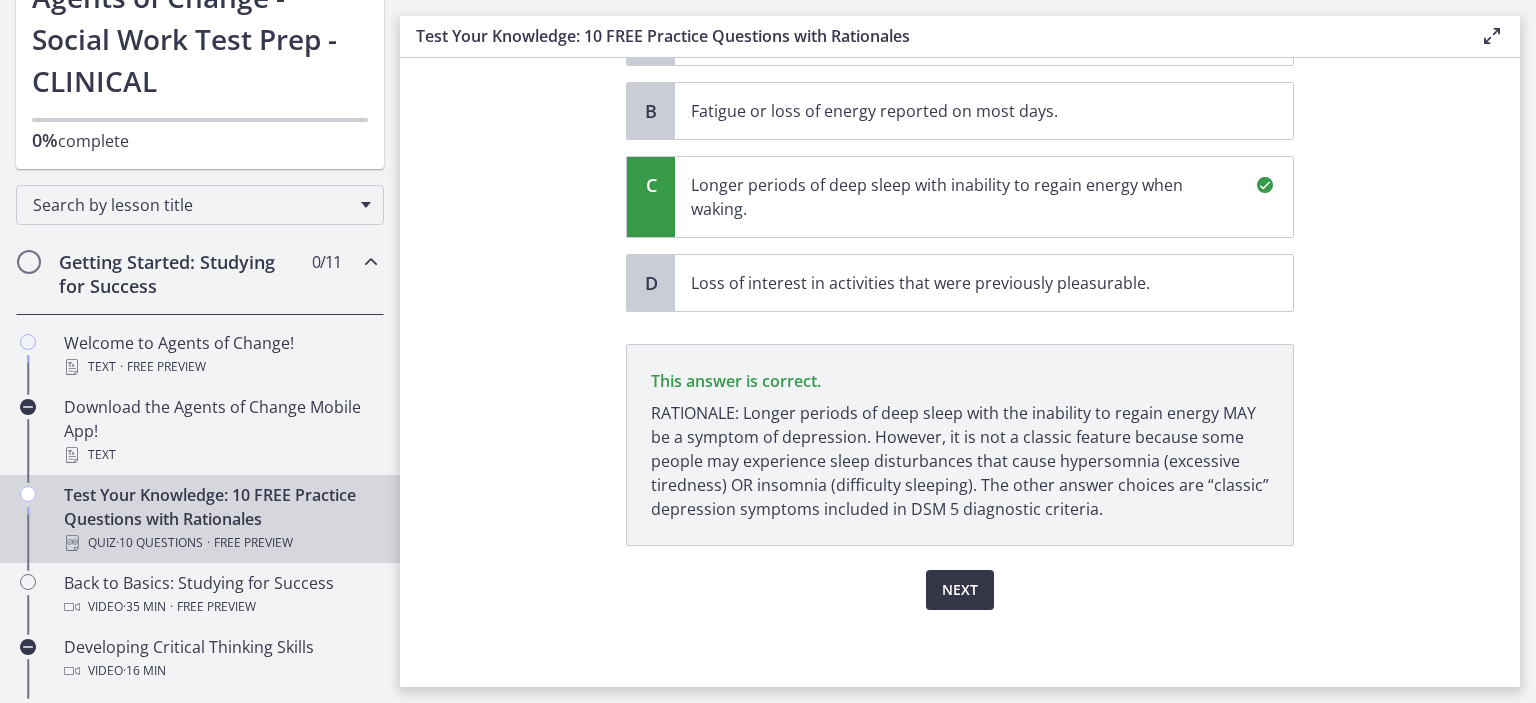 click on "Next" at bounding box center (960, 590) 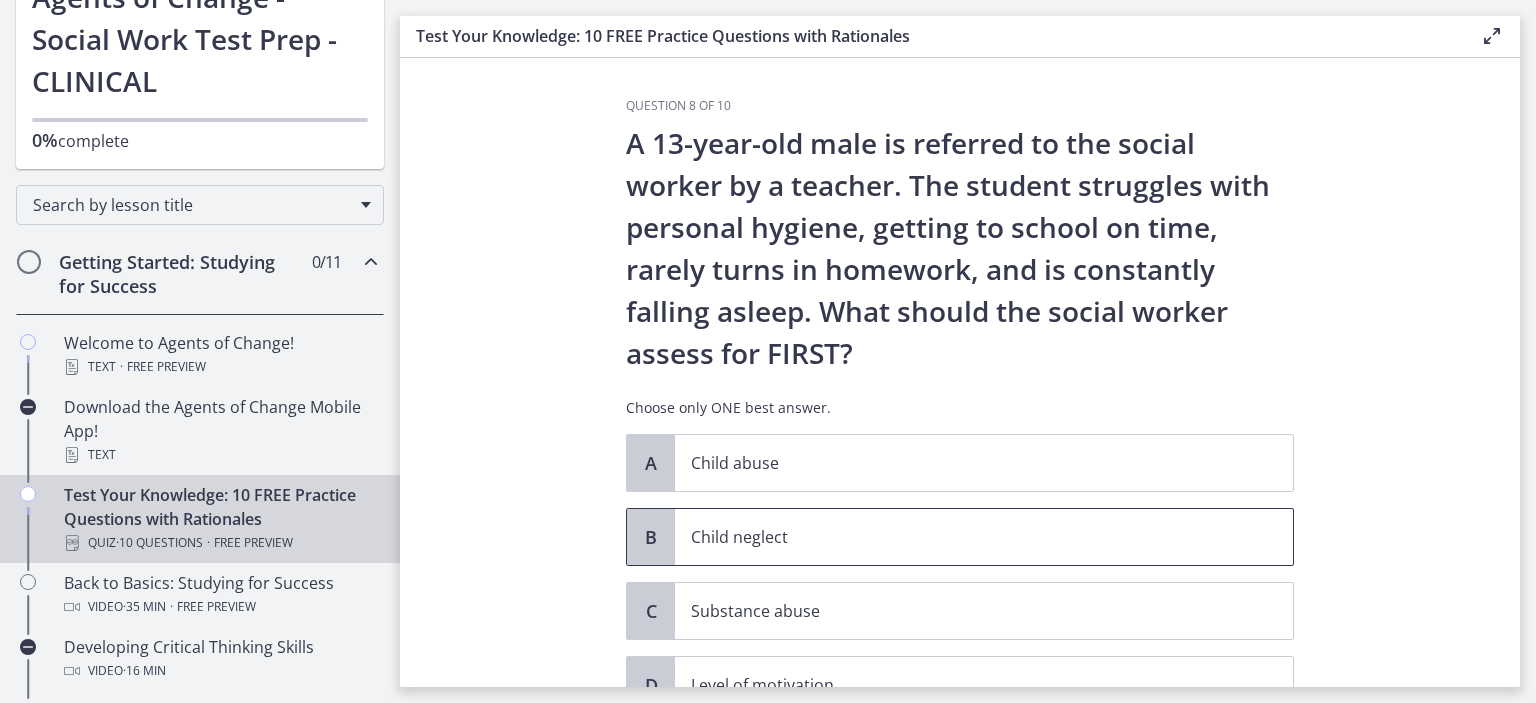 click on "Child neglect" at bounding box center (964, 537) 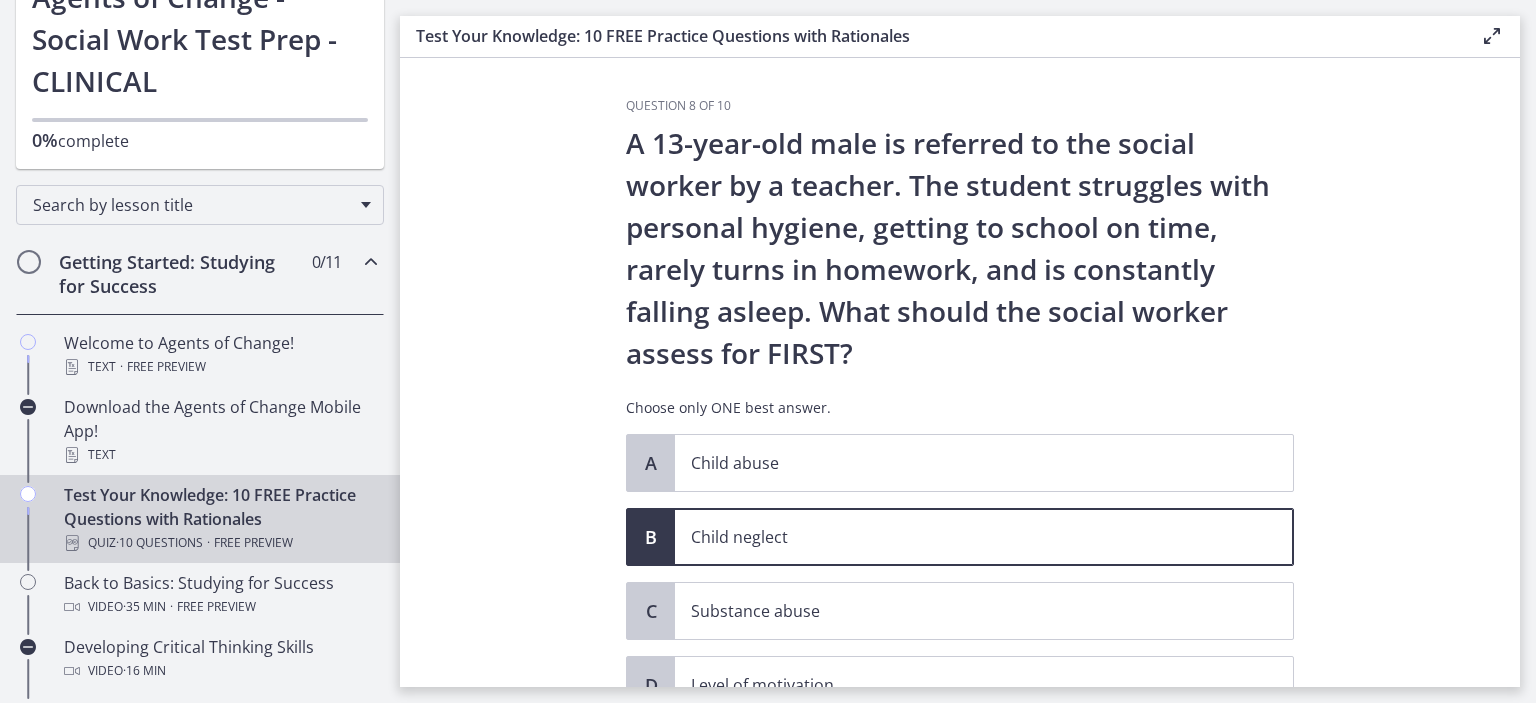scroll, scrollTop: 168, scrollLeft: 0, axis: vertical 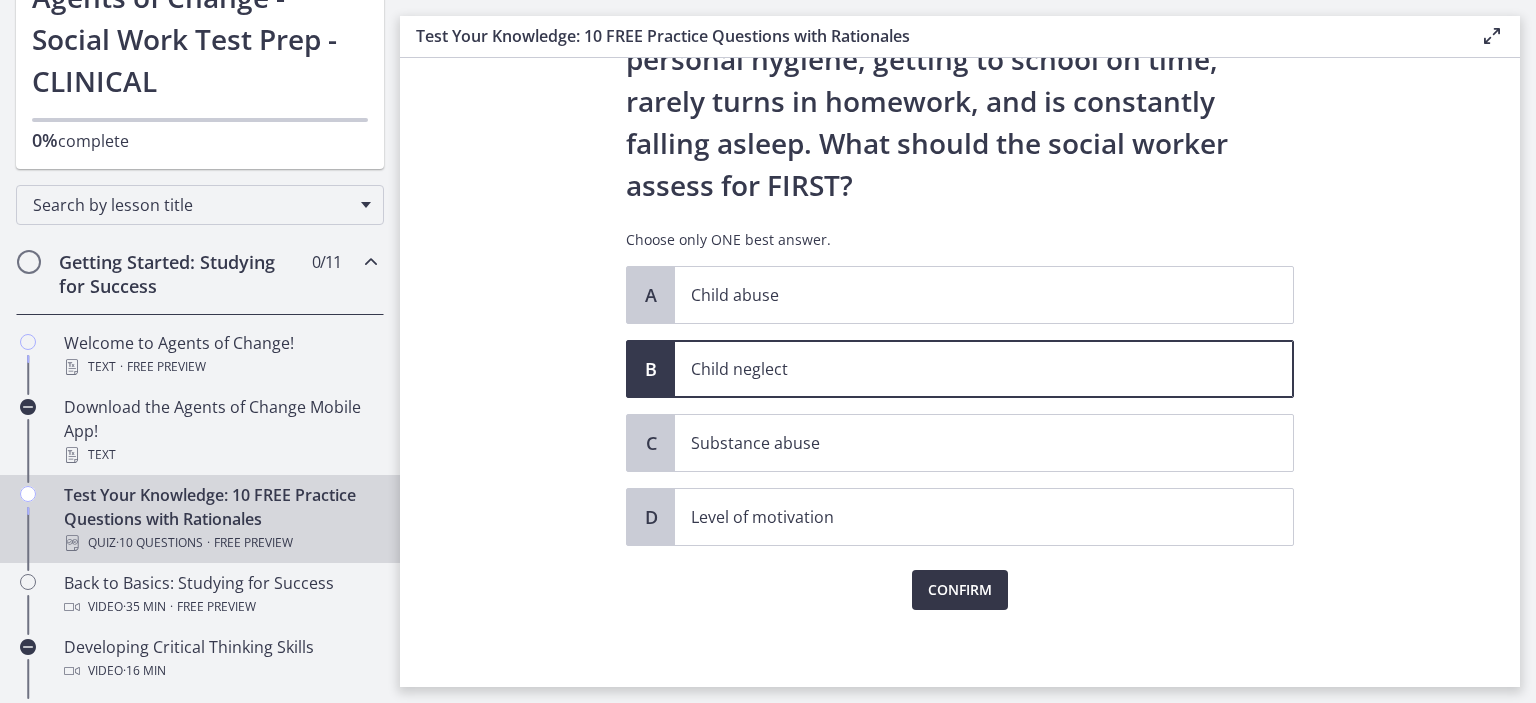 click on "Confirm" at bounding box center [960, 590] 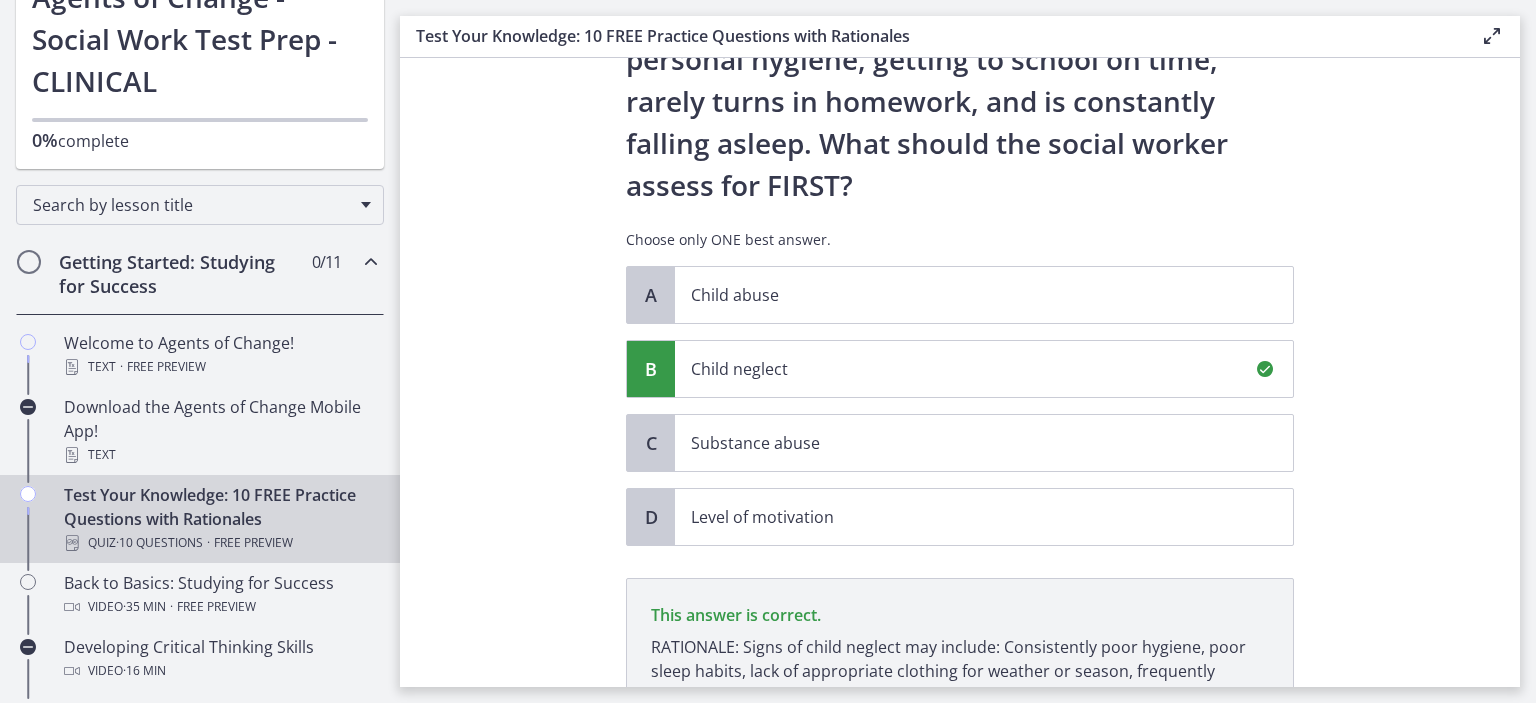 scroll, scrollTop: 402, scrollLeft: 0, axis: vertical 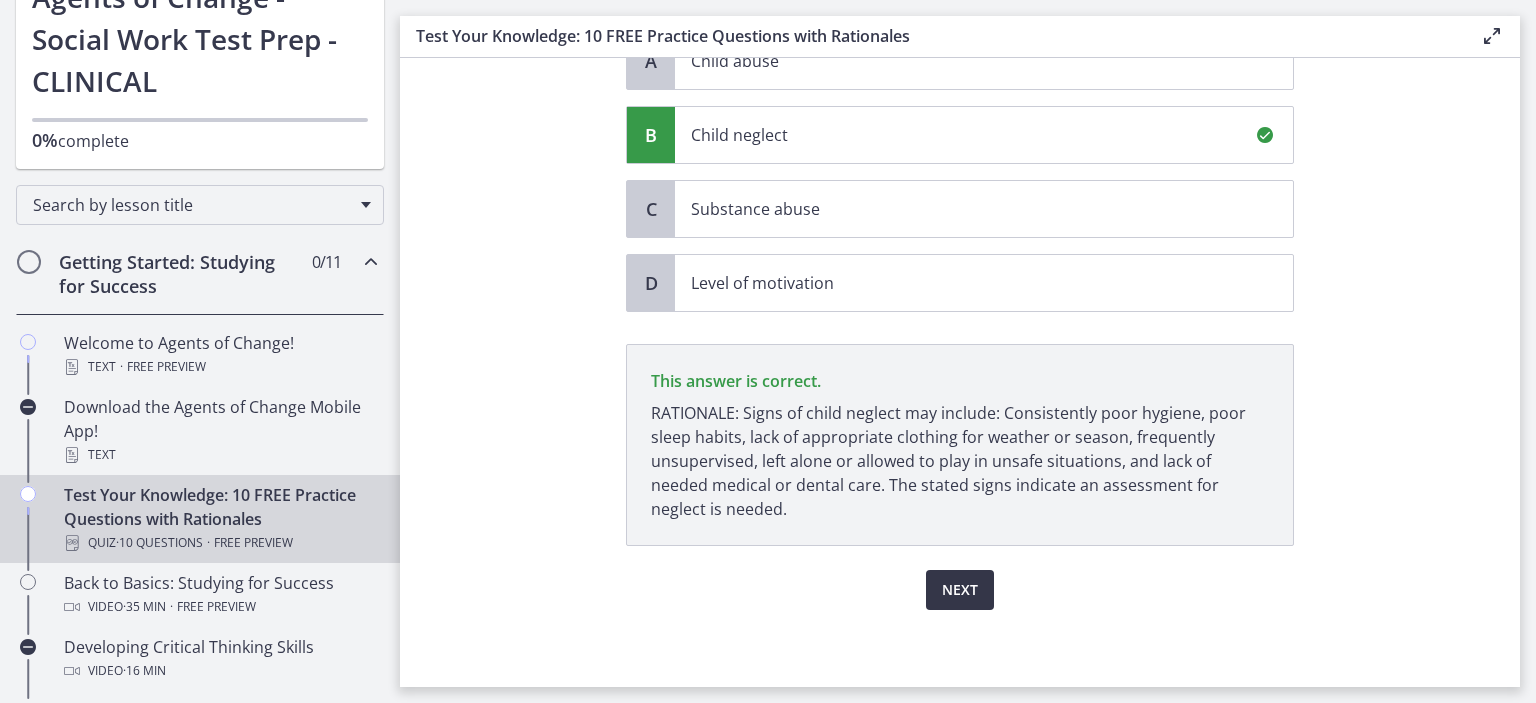 click on "Next" at bounding box center [960, 590] 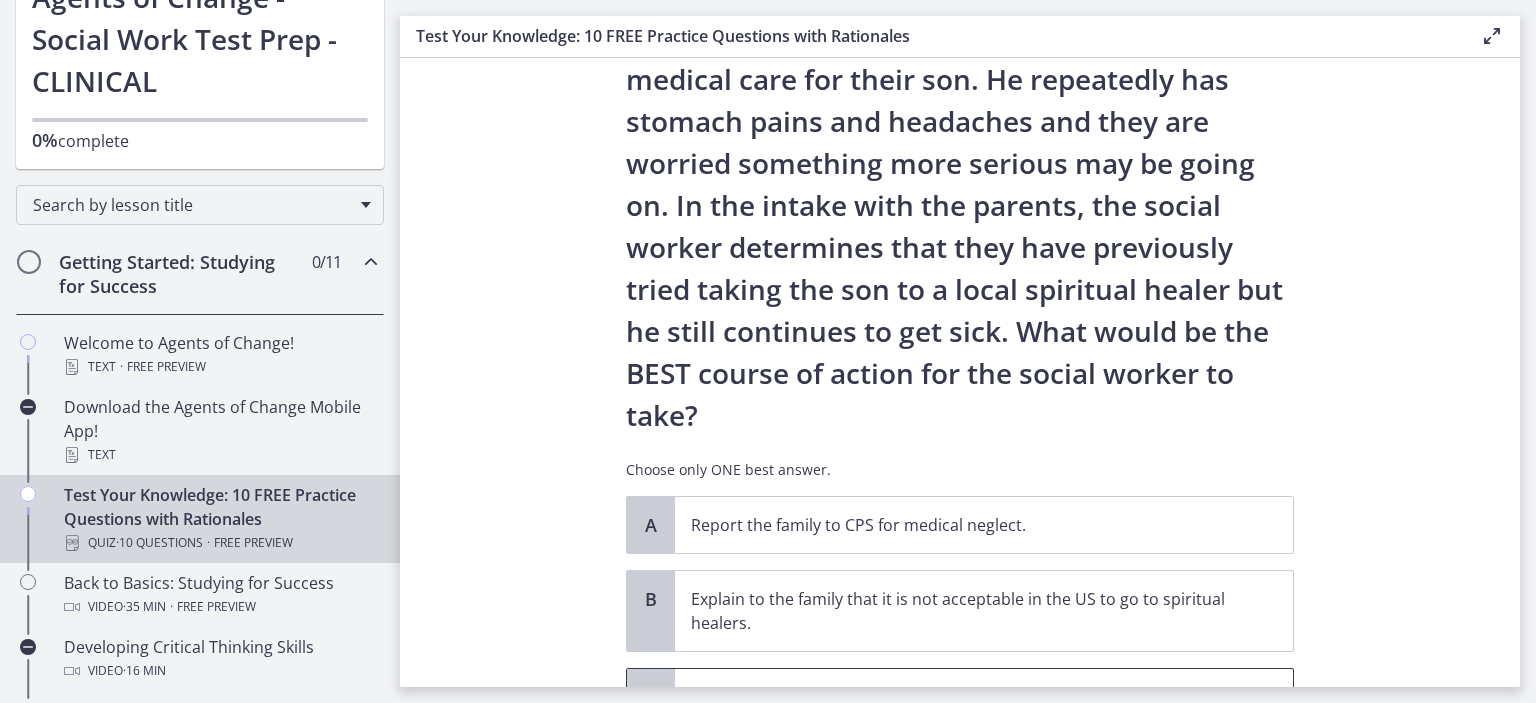 scroll, scrollTop: 427, scrollLeft: 0, axis: vertical 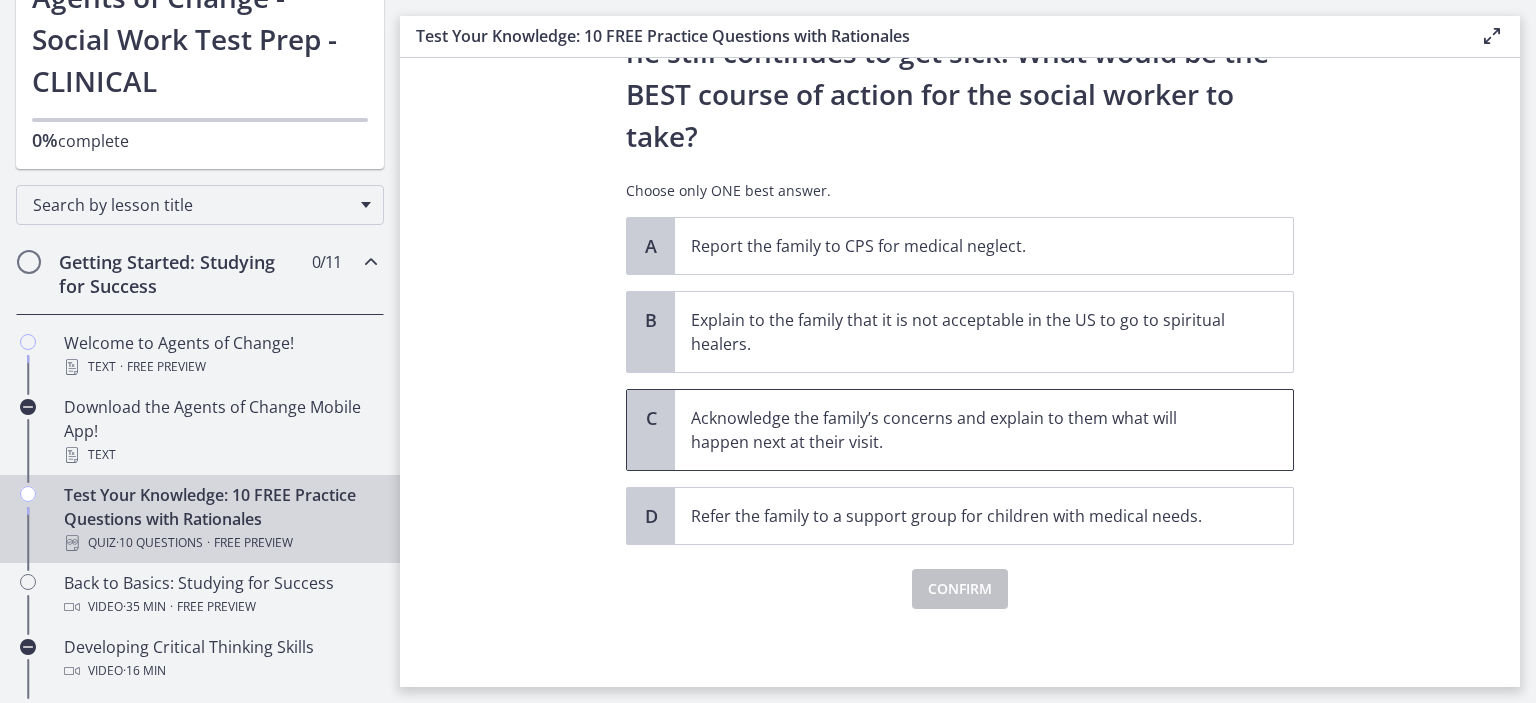 click on "Acknowledge the family’s concerns and explain to them what will happen next at their visit." at bounding box center (964, 430) 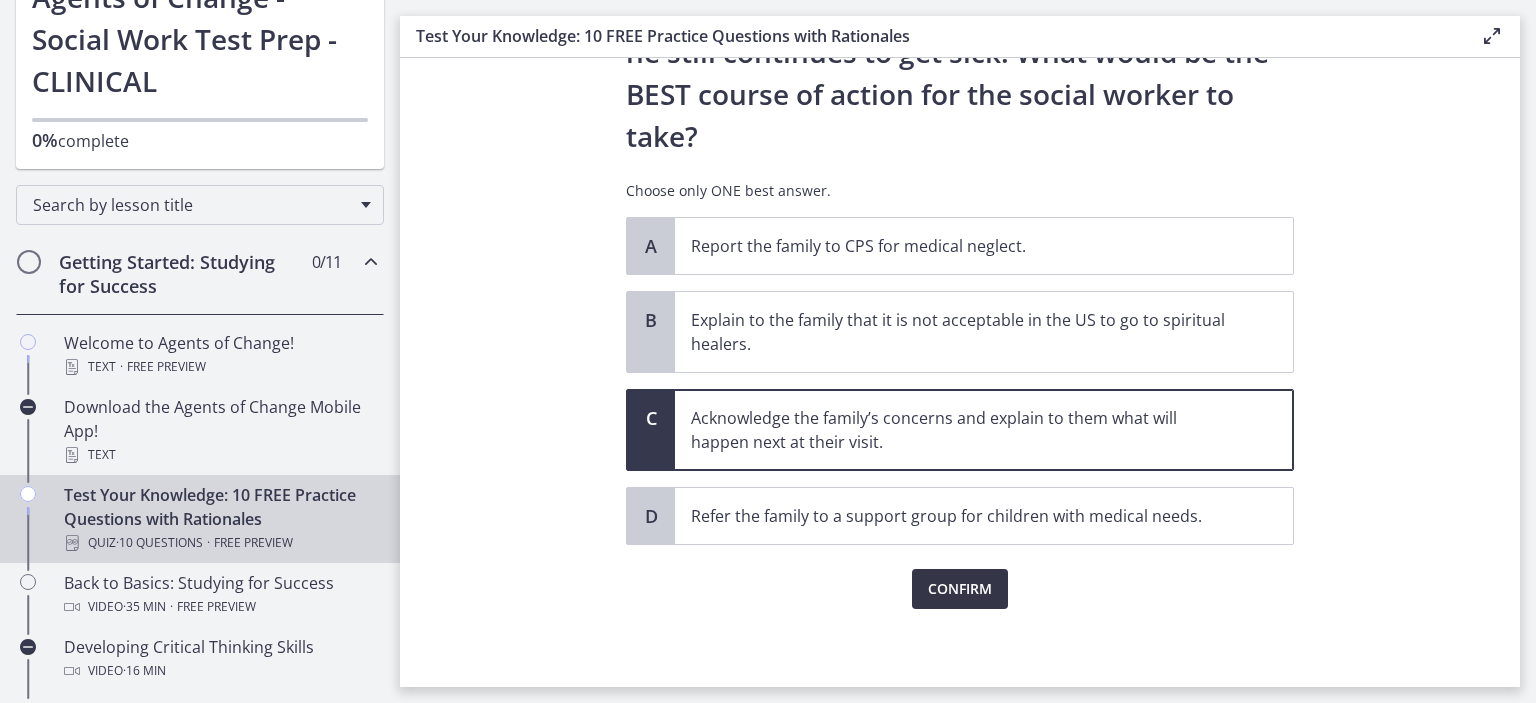 click on "Confirm" at bounding box center (960, 589) 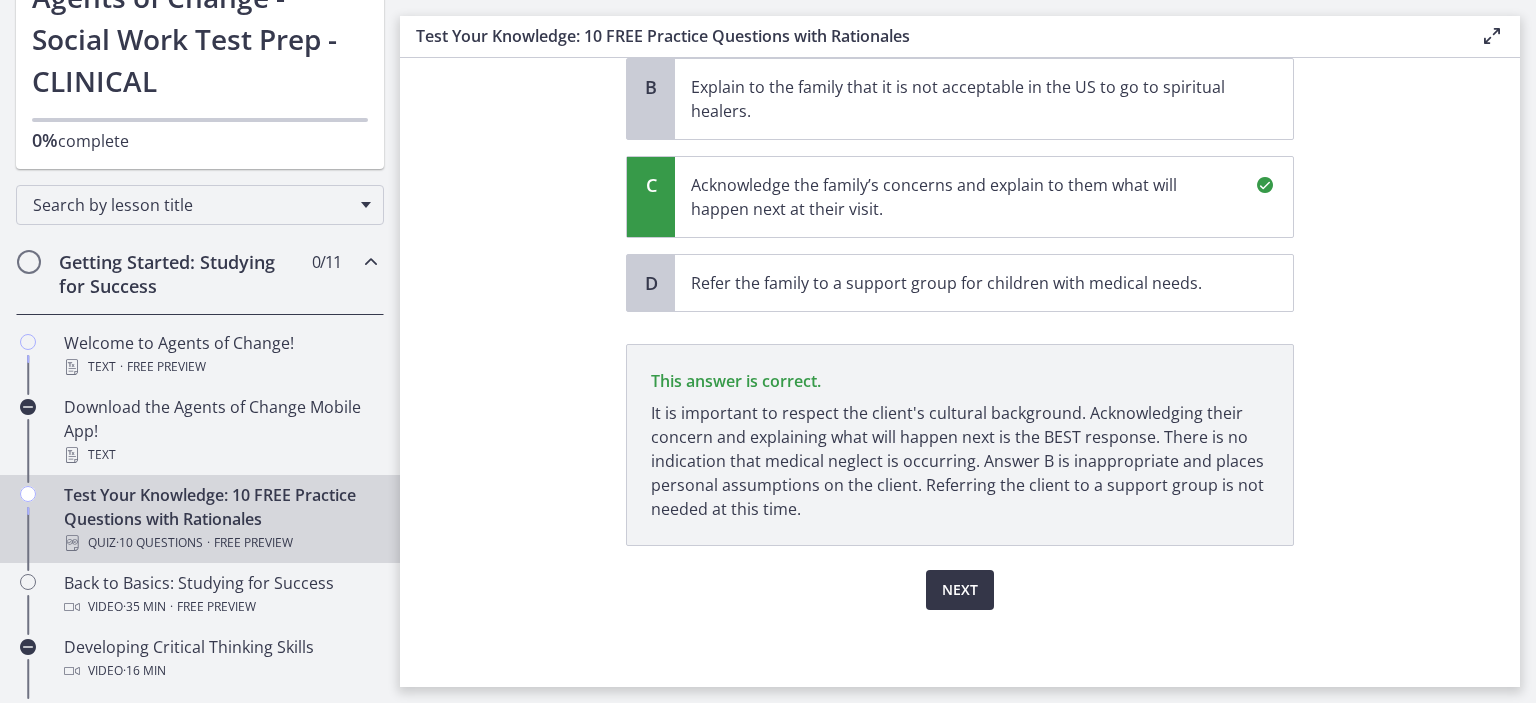scroll, scrollTop: 660, scrollLeft: 0, axis: vertical 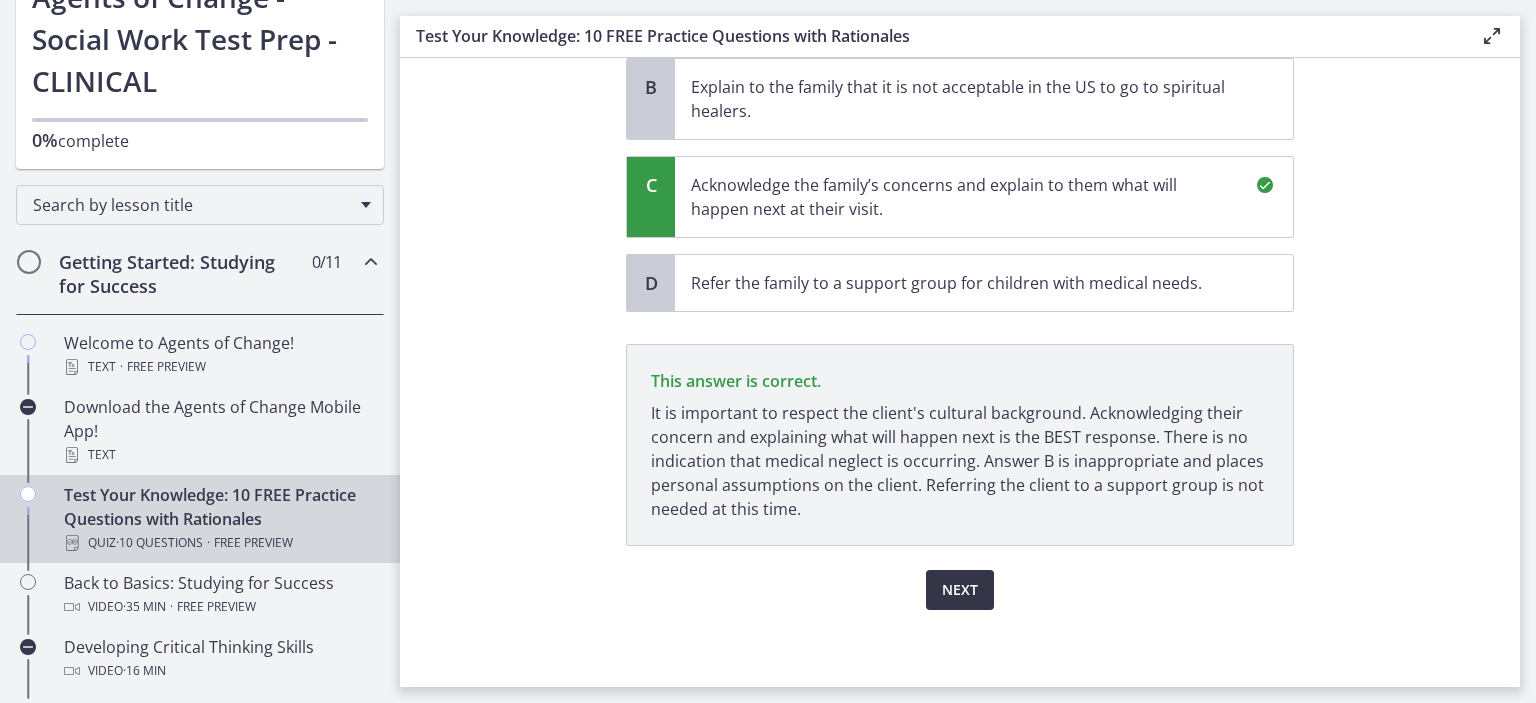 click on "Next" at bounding box center (960, 590) 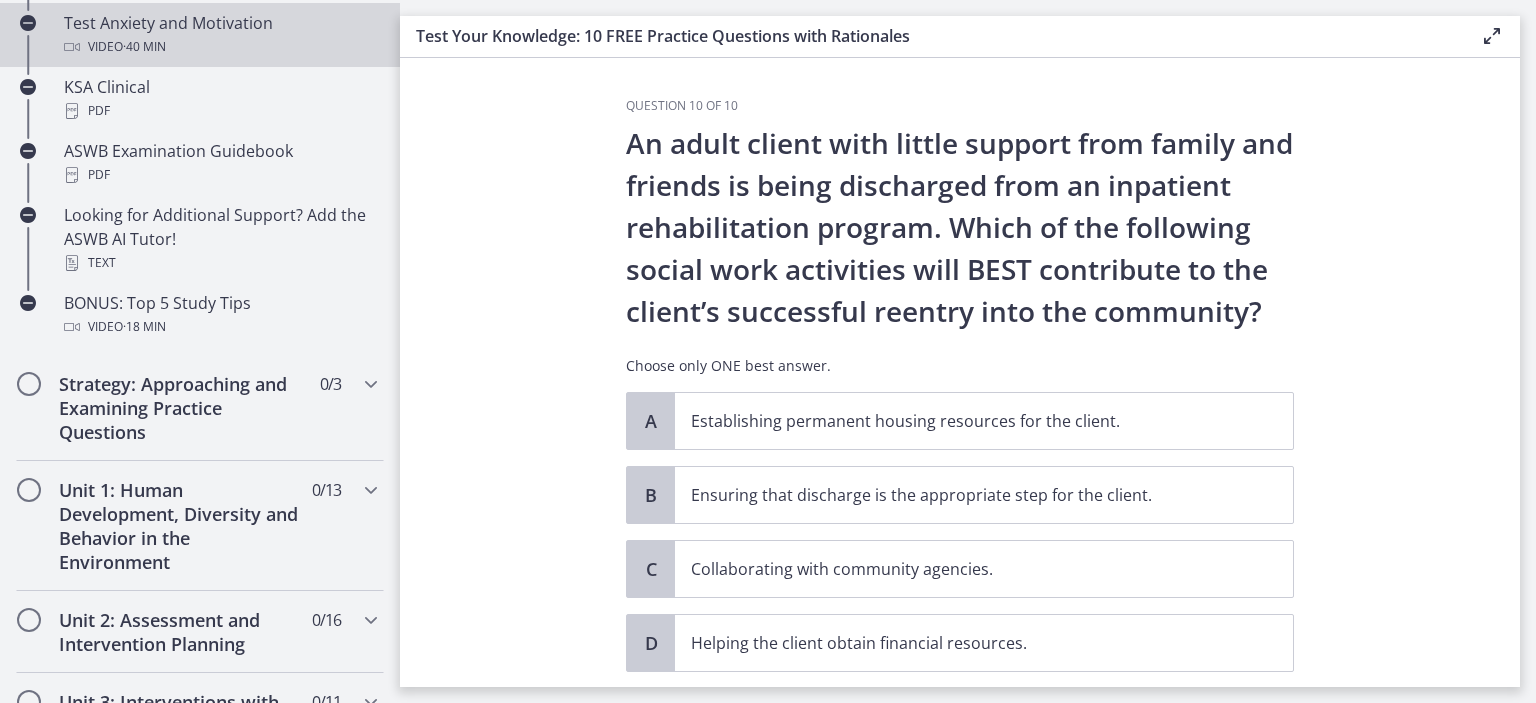 scroll, scrollTop: 898, scrollLeft: 0, axis: vertical 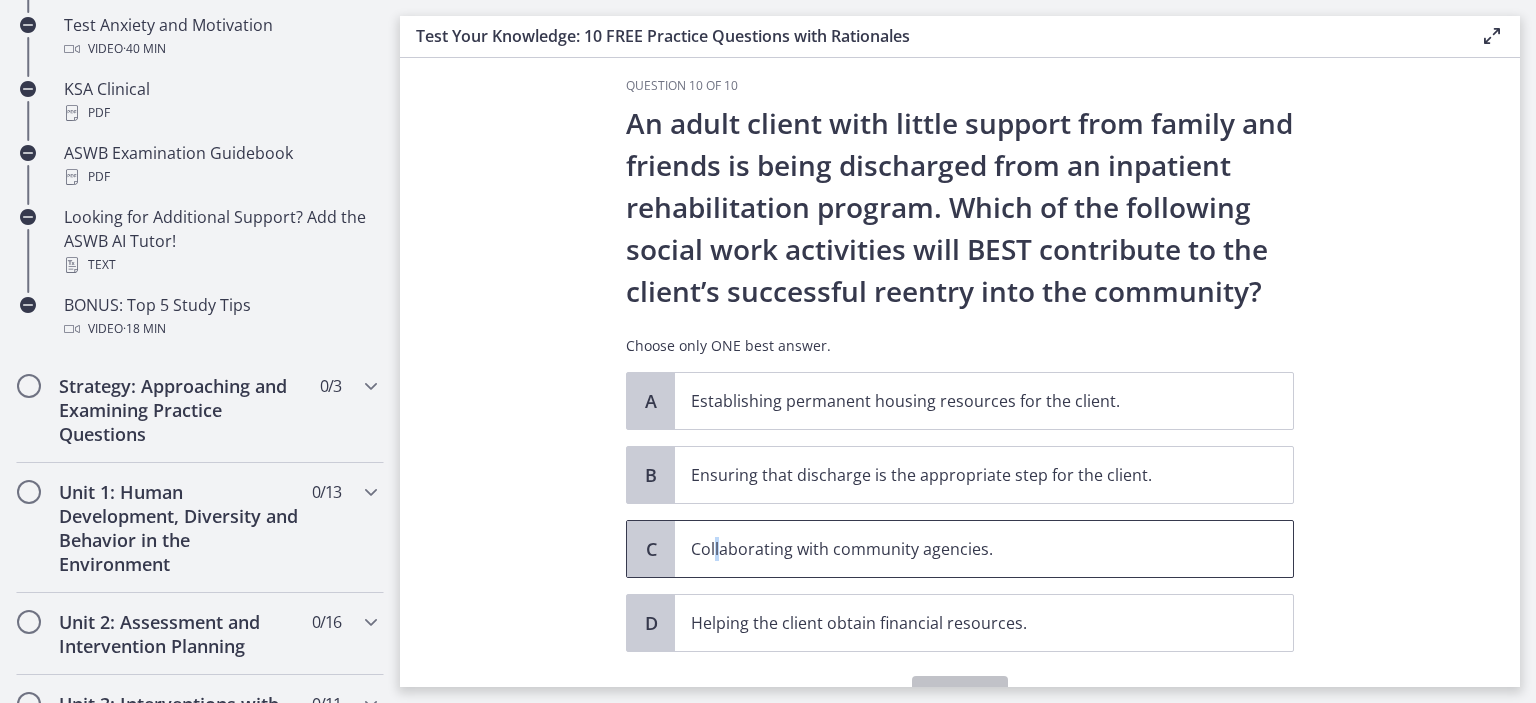 drag, startPoint x: 786, startPoint y: 548, endPoint x: 709, endPoint y: 548, distance: 77 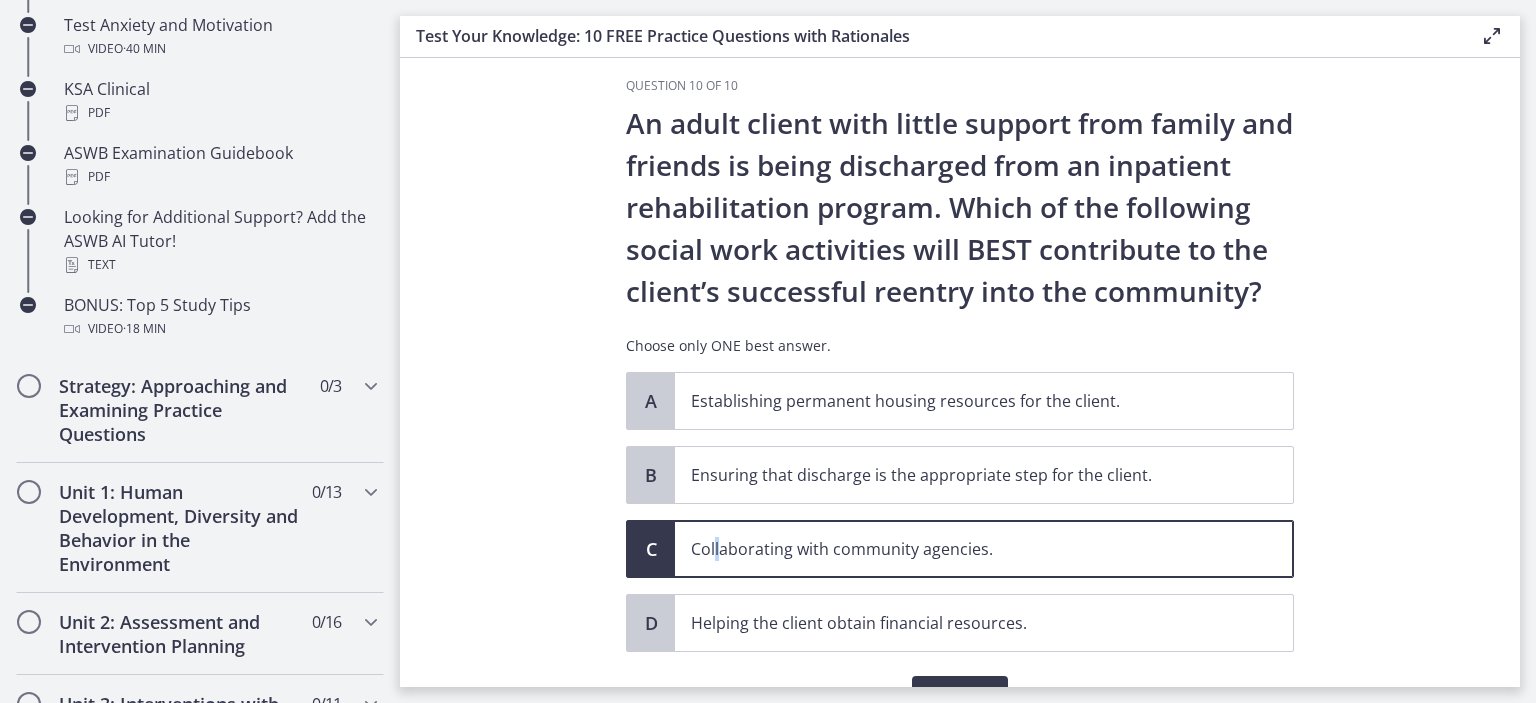 scroll, scrollTop: 127, scrollLeft: 0, axis: vertical 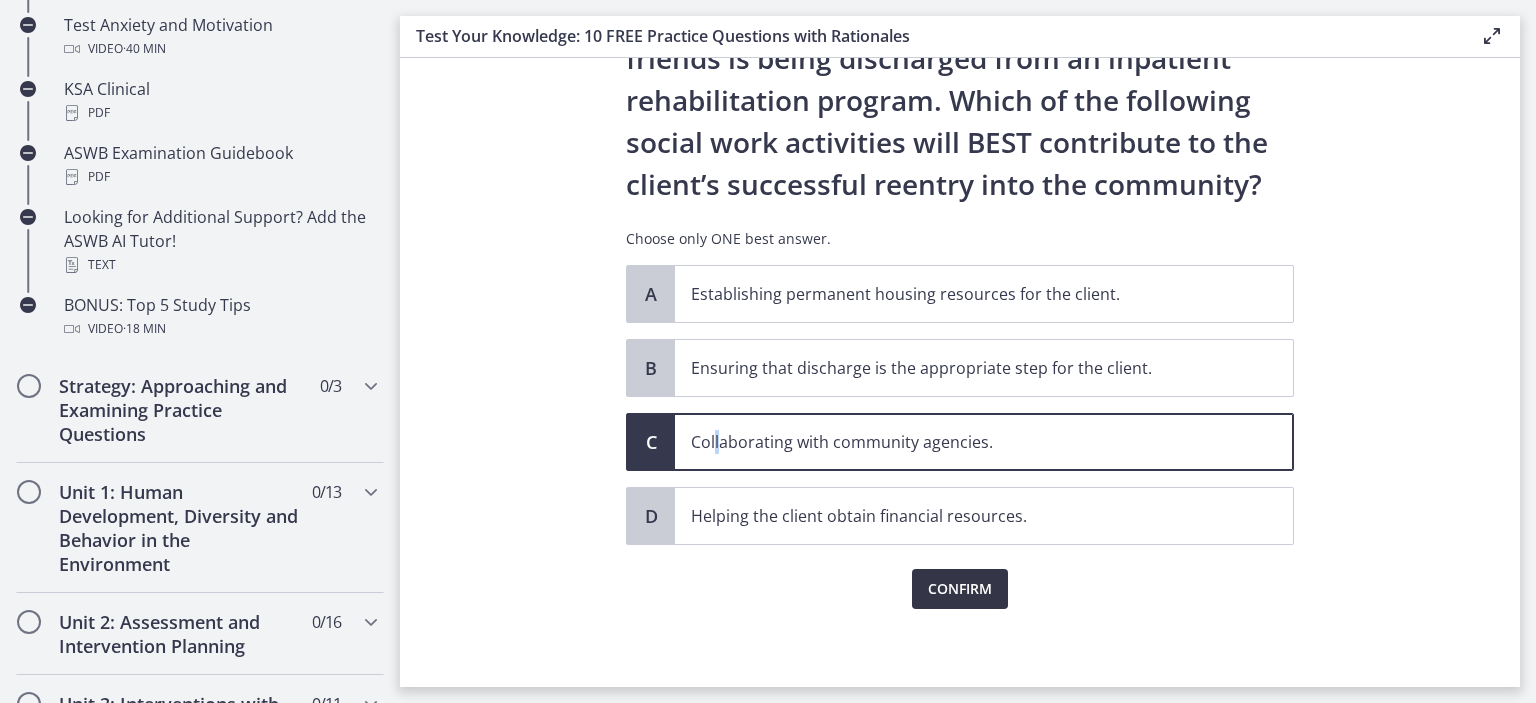 click on "Confirm" at bounding box center (960, 589) 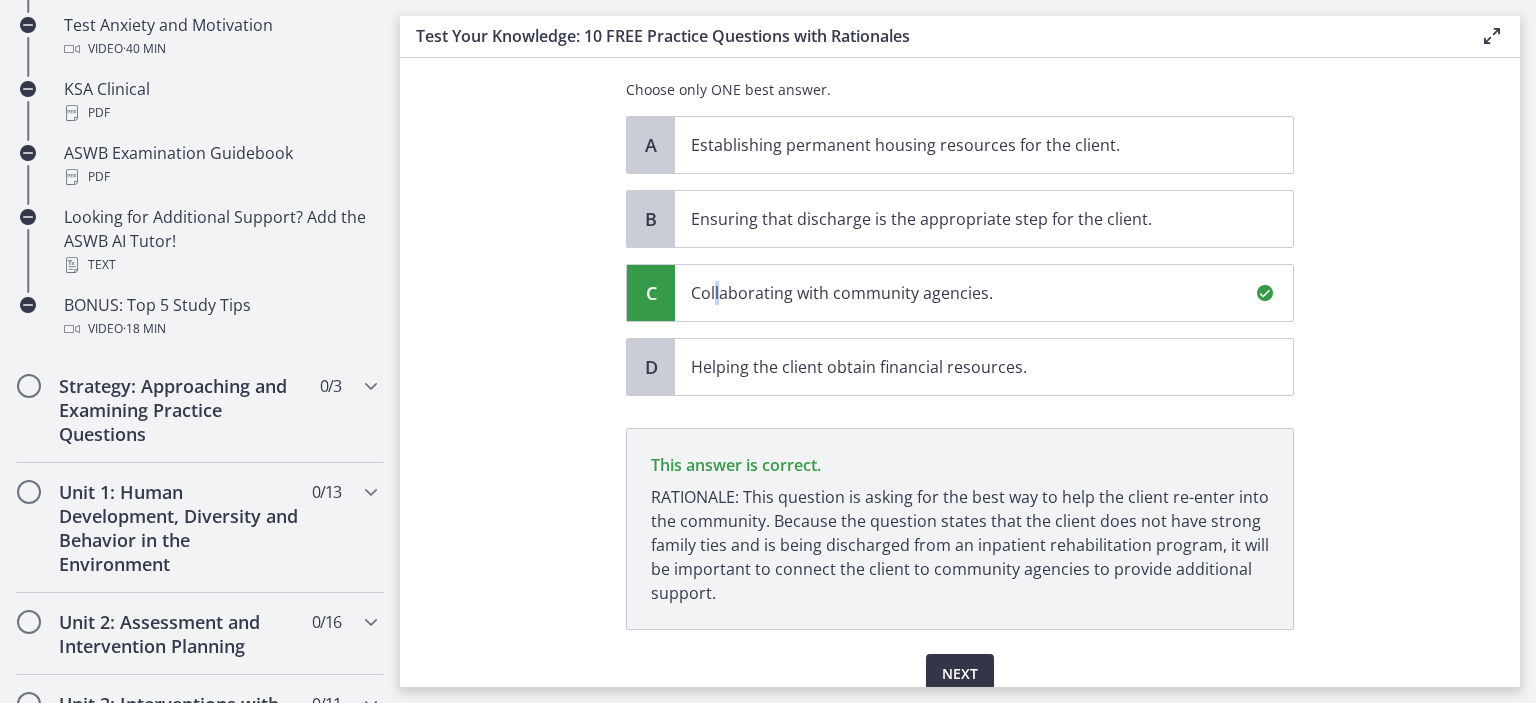 scroll, scrollTop: 360, scrollLeft: 0, axis: vertical 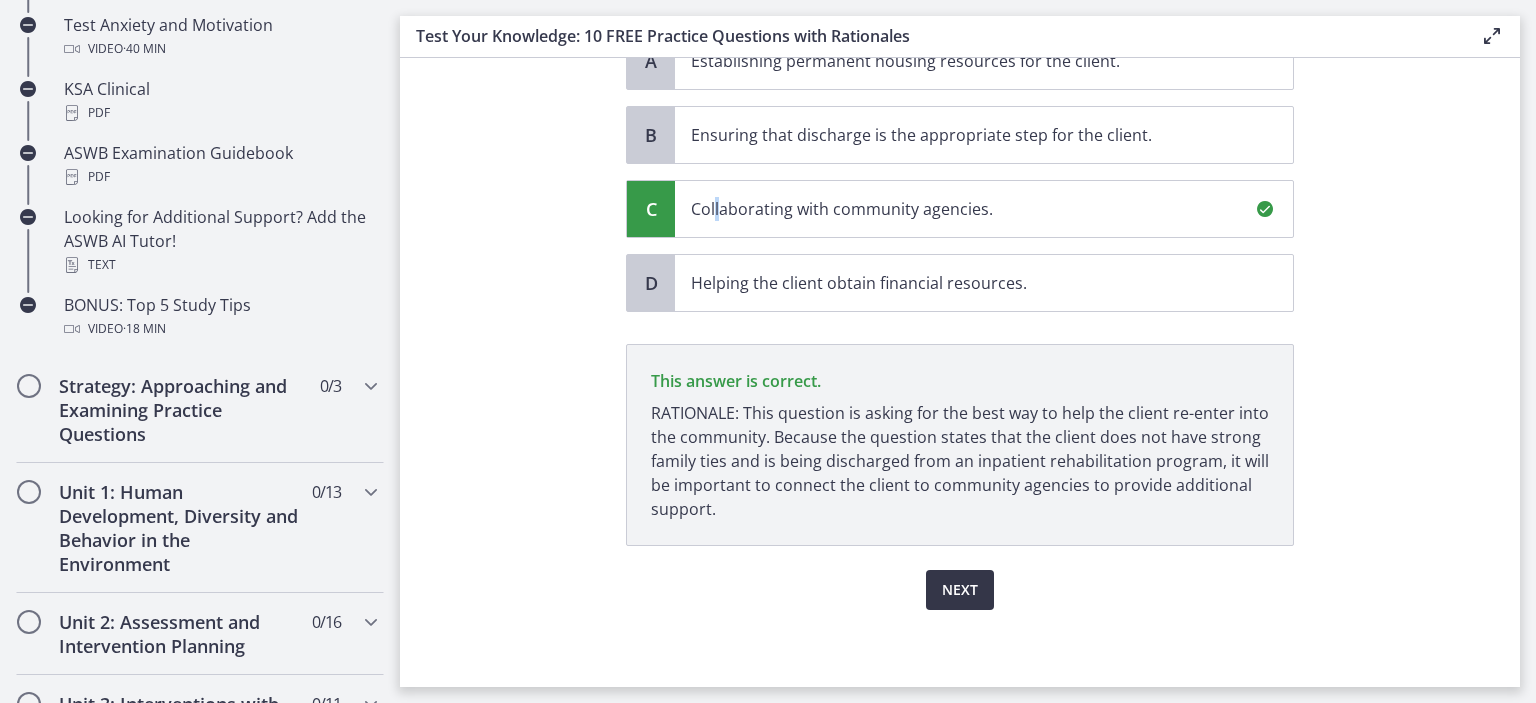 click on "Next" at bounding box center [960, 590] 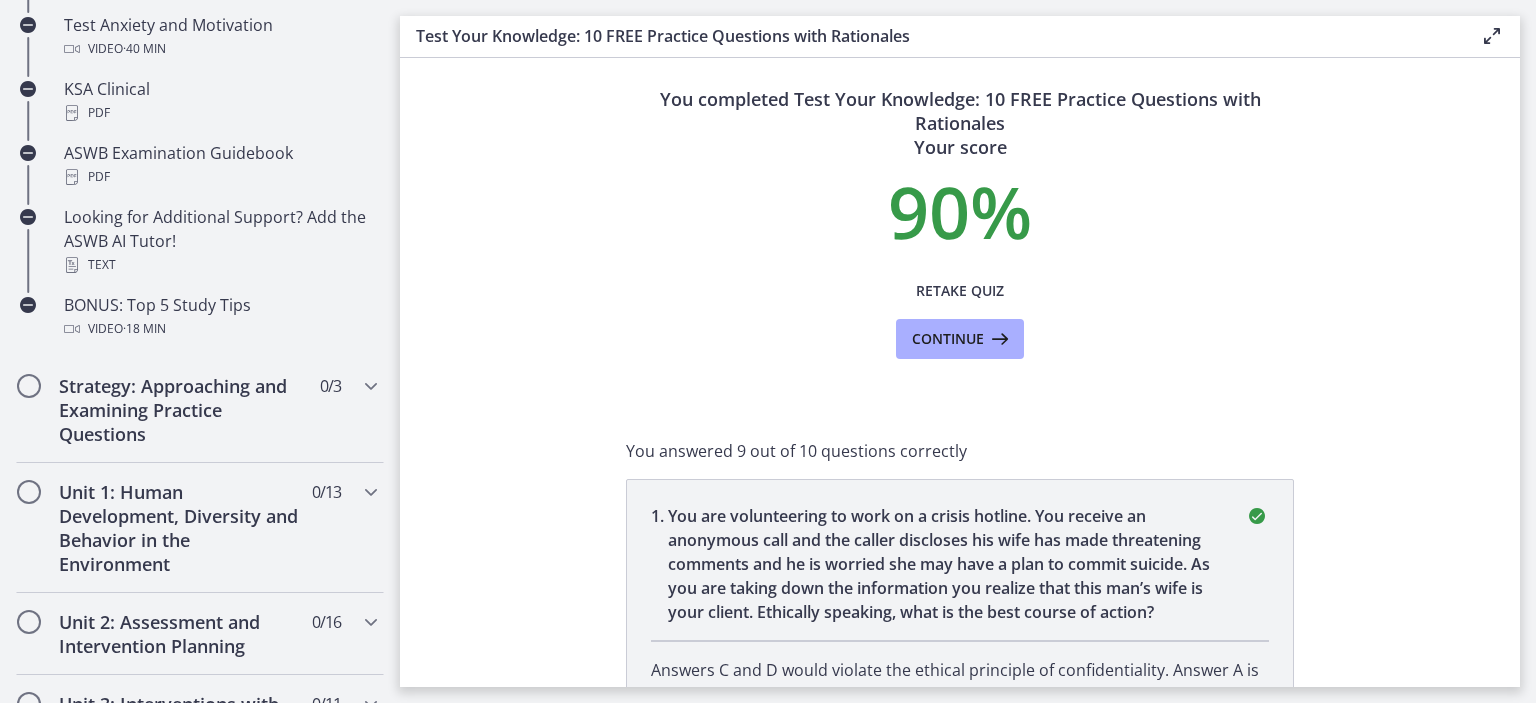 scroll, scrollTop: 0, scrollLeft: 0, axis: both 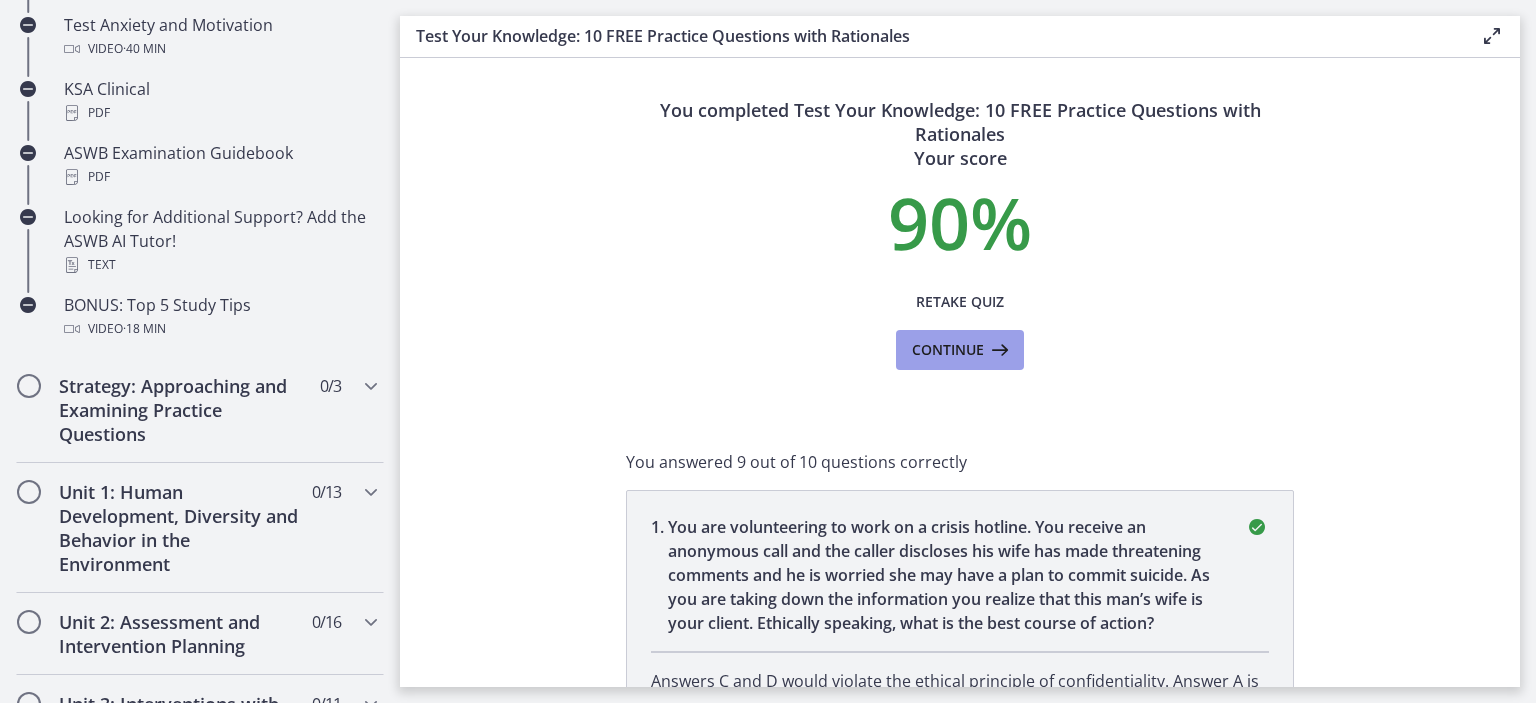 click at bounding box center [998, 350] 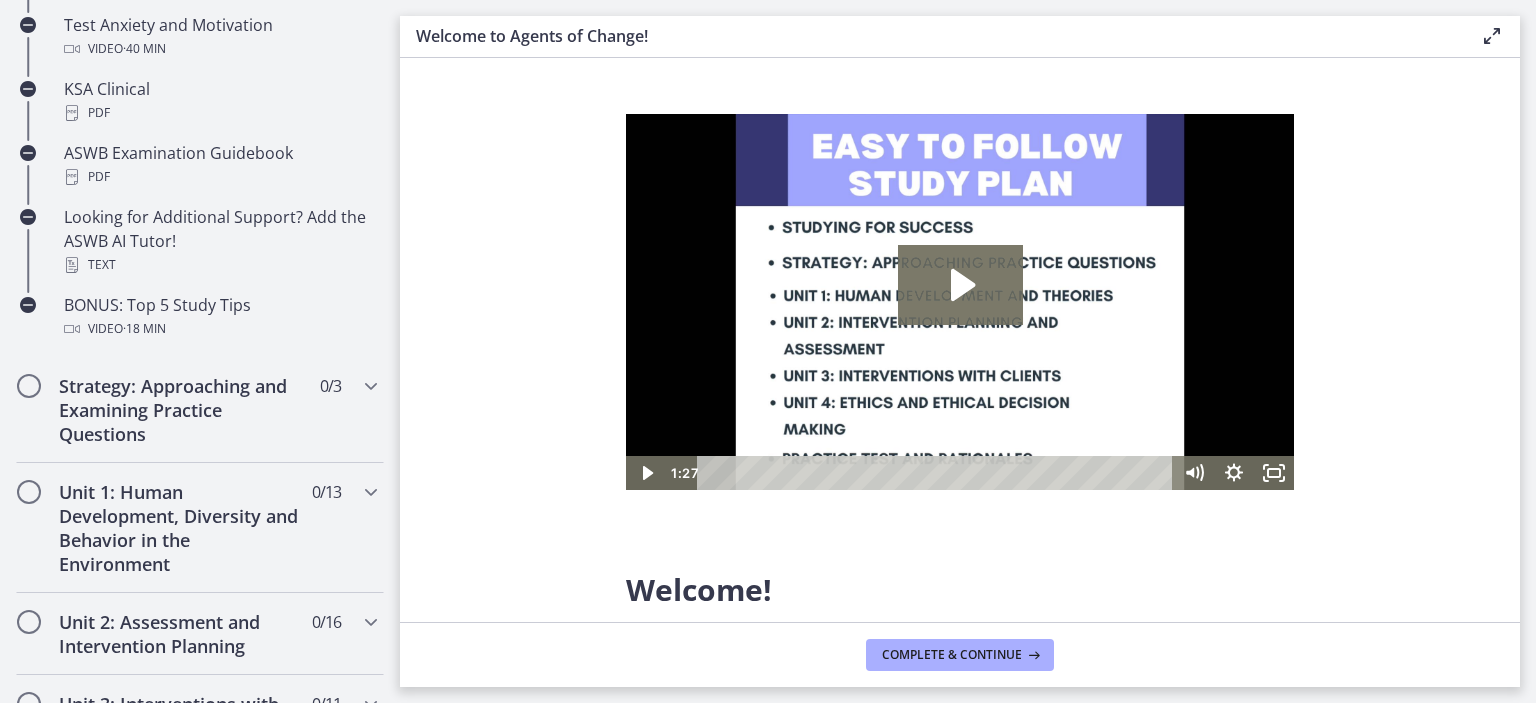 scroll, scrollTop: 0, scrollLeft: 0, axis: both 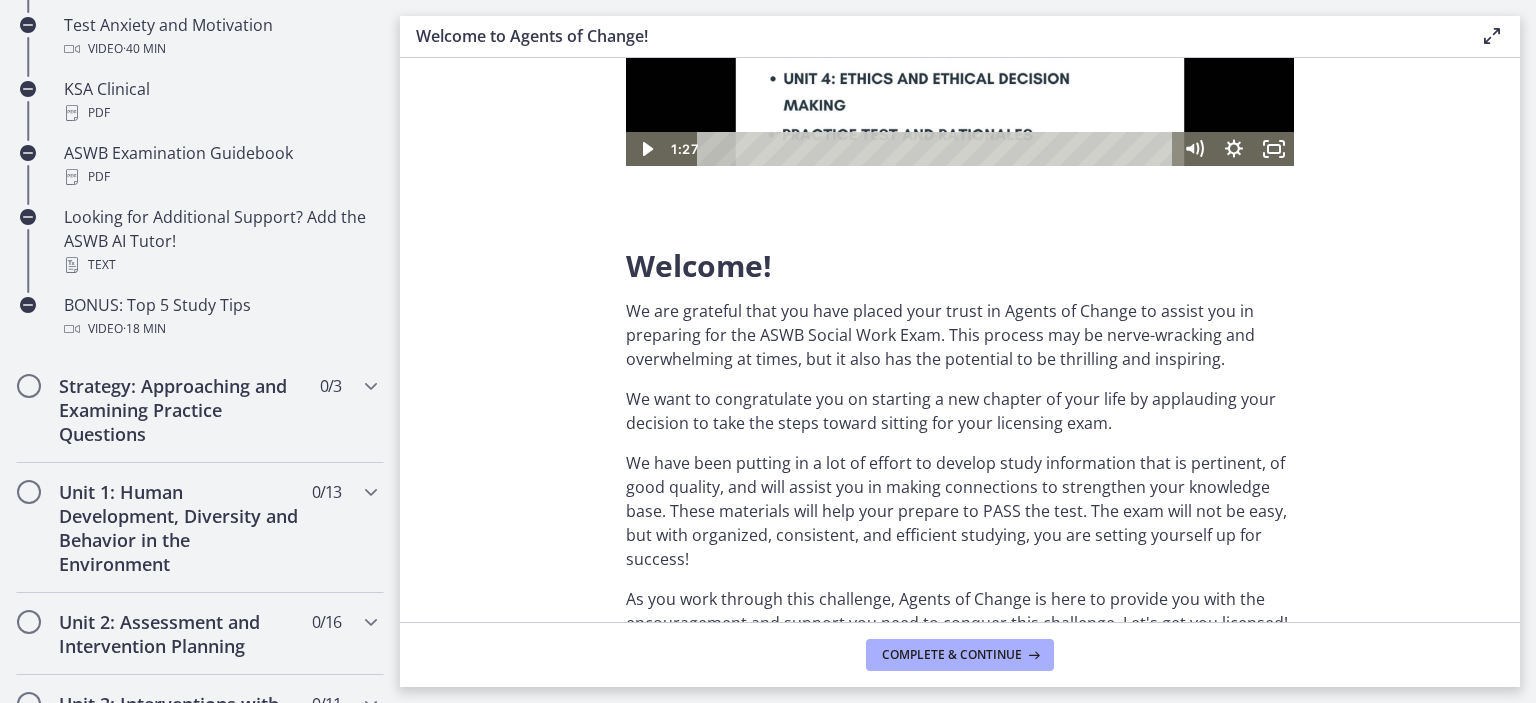 click on "We are grateful that you have placed your trust in Agents of Change to assist you in preparing for the ASWB Social Work Exam. This process may be nerve-wracking and overwhelming at times, but it also has the potential to be thrilling and inspiring." at bounding box center [960, 335] 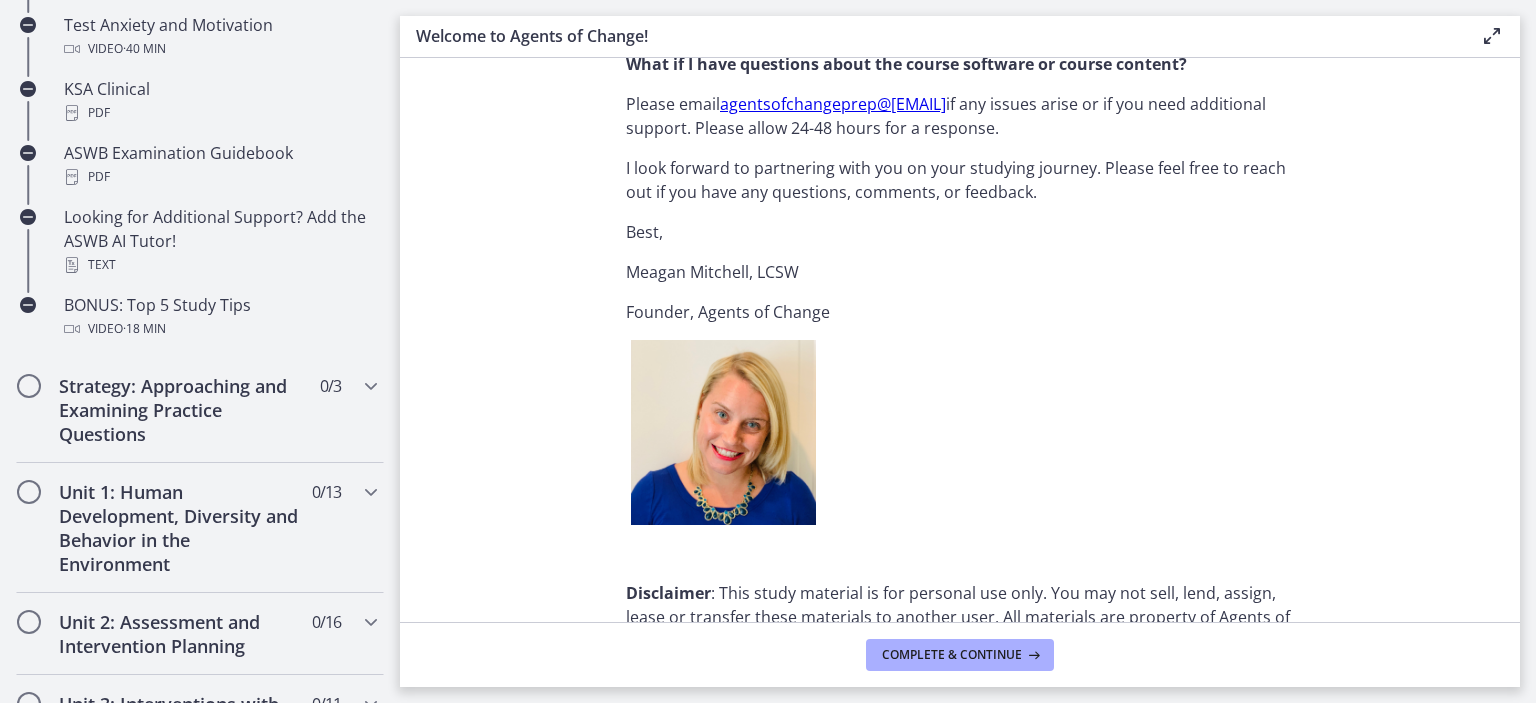 scroll, scrollTop: 2552, scrollLeft: 0, axis: vertical 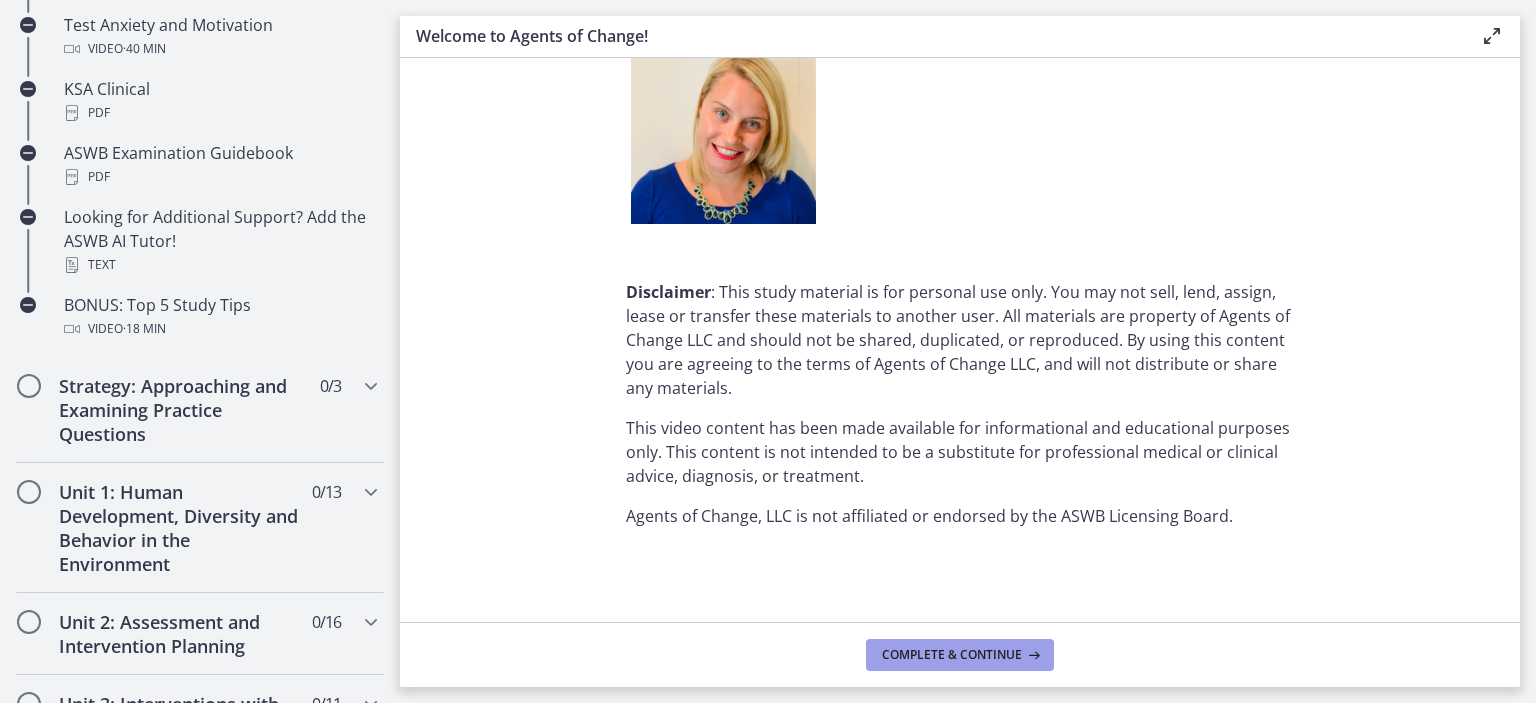 click on "Complete & continue" at bounding box center [952, 655] 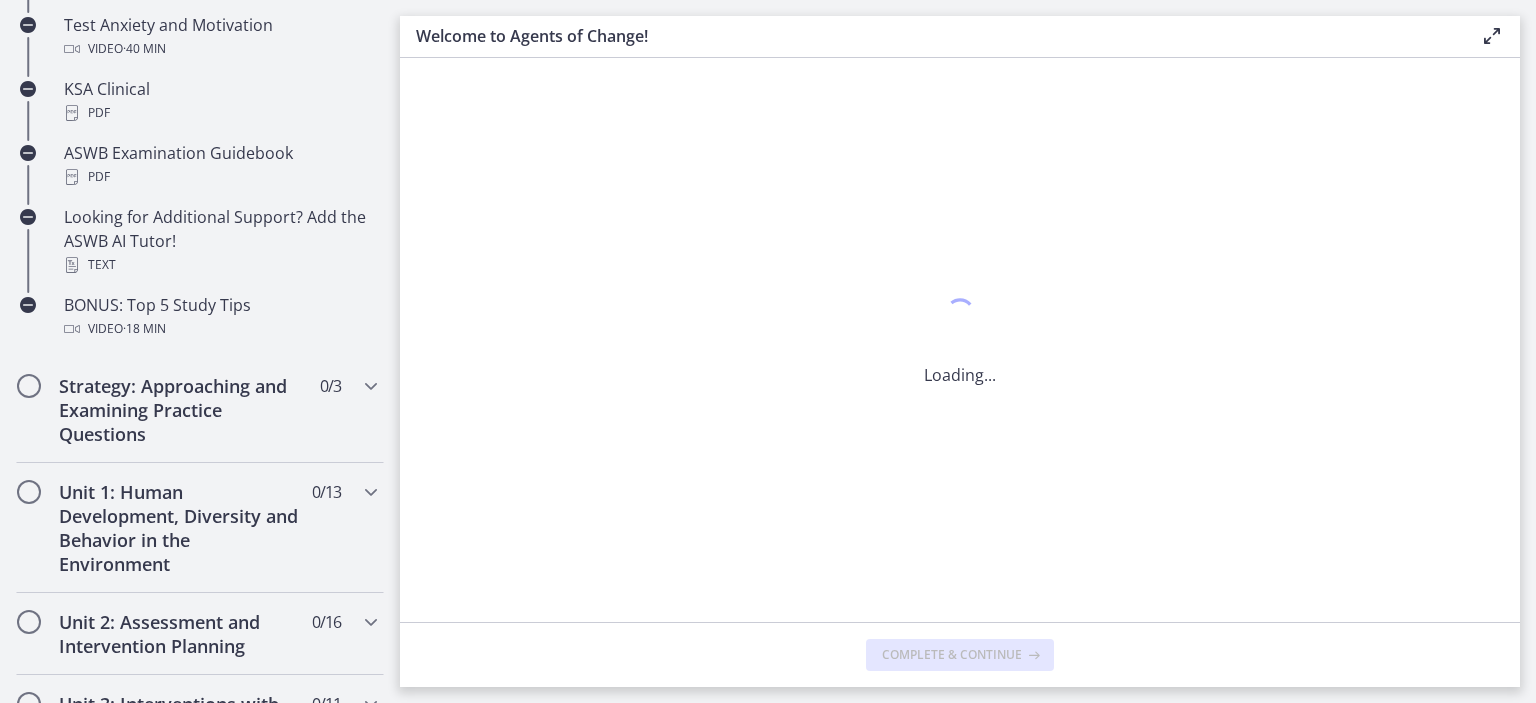 scroll, scrollTop: 0, scrollLeft: 0, axis: both 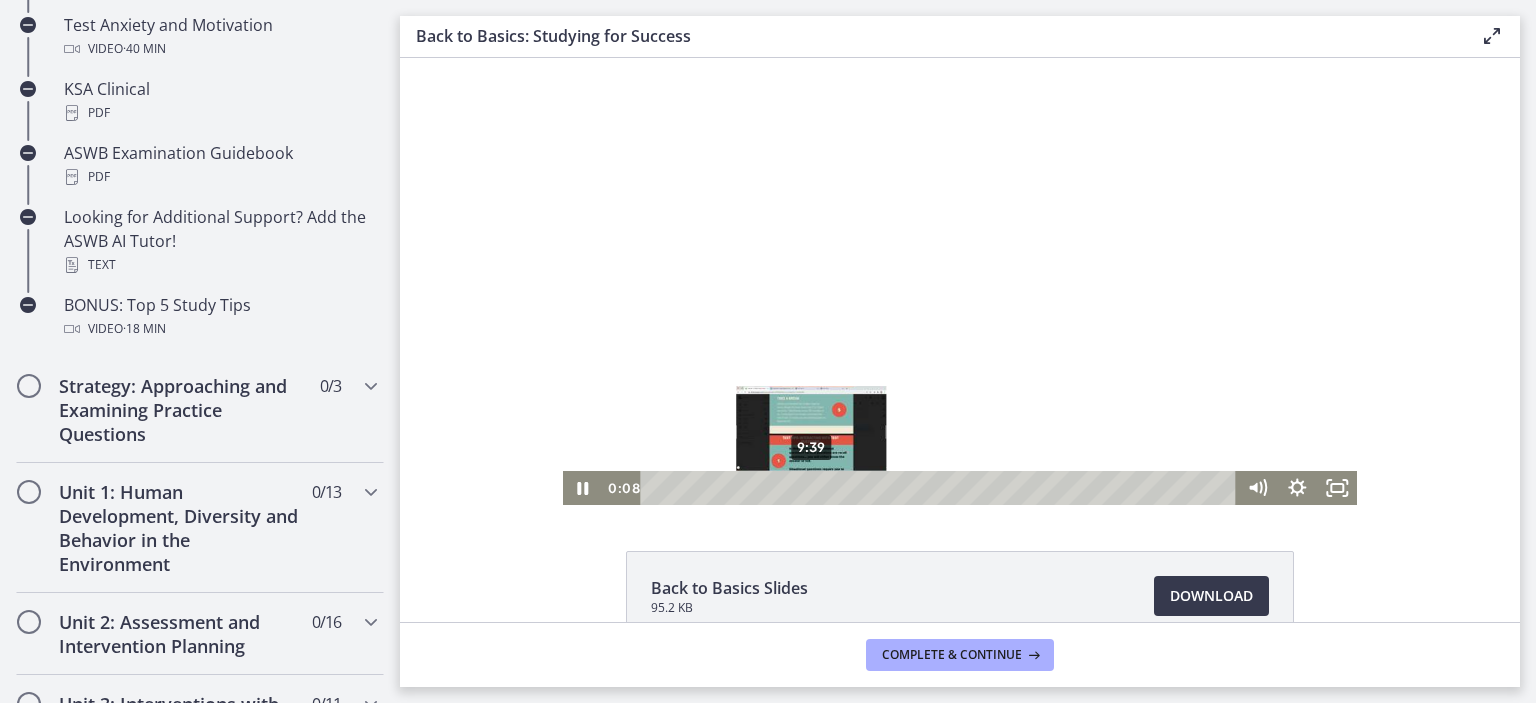 click on "9:39" at bounding box center (942, 488) 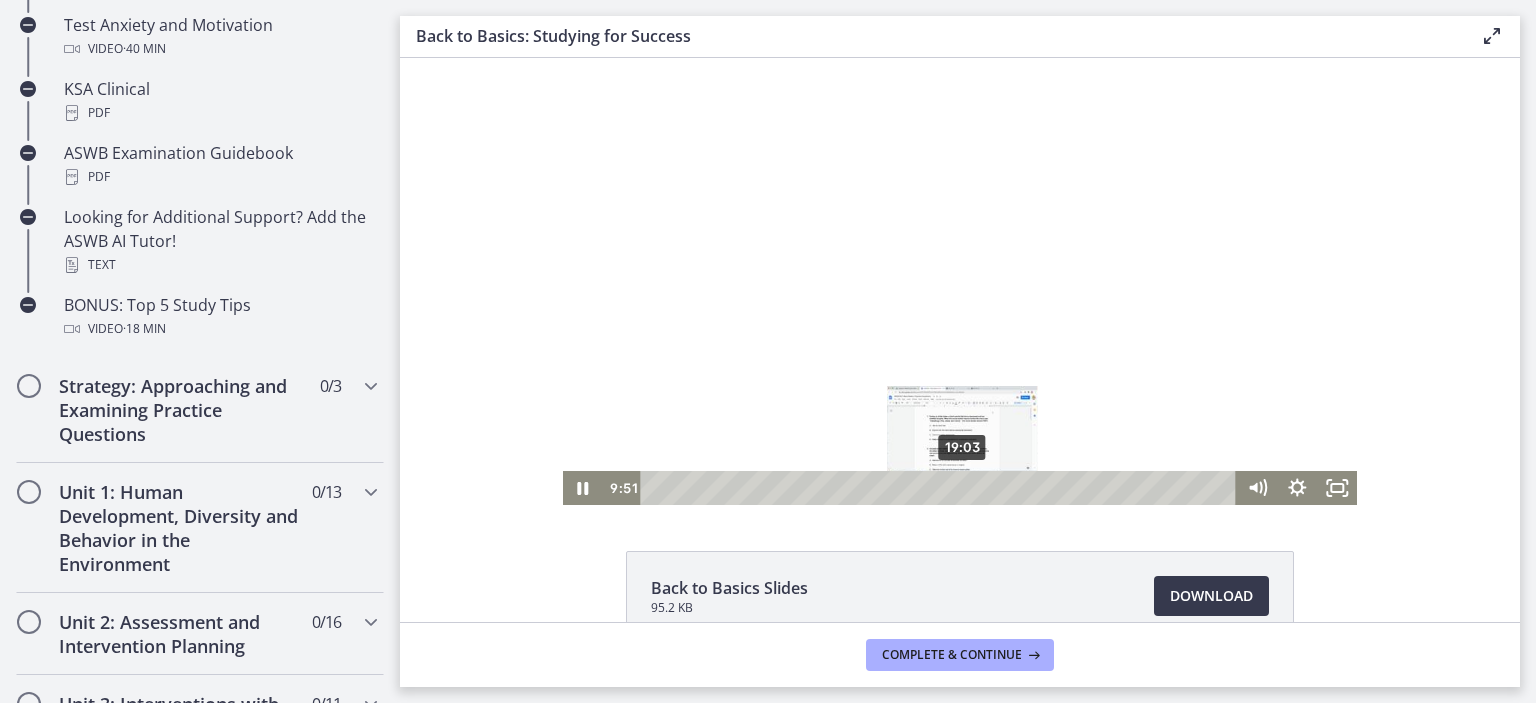 click on "19:03" at bounding box center [942, 488] 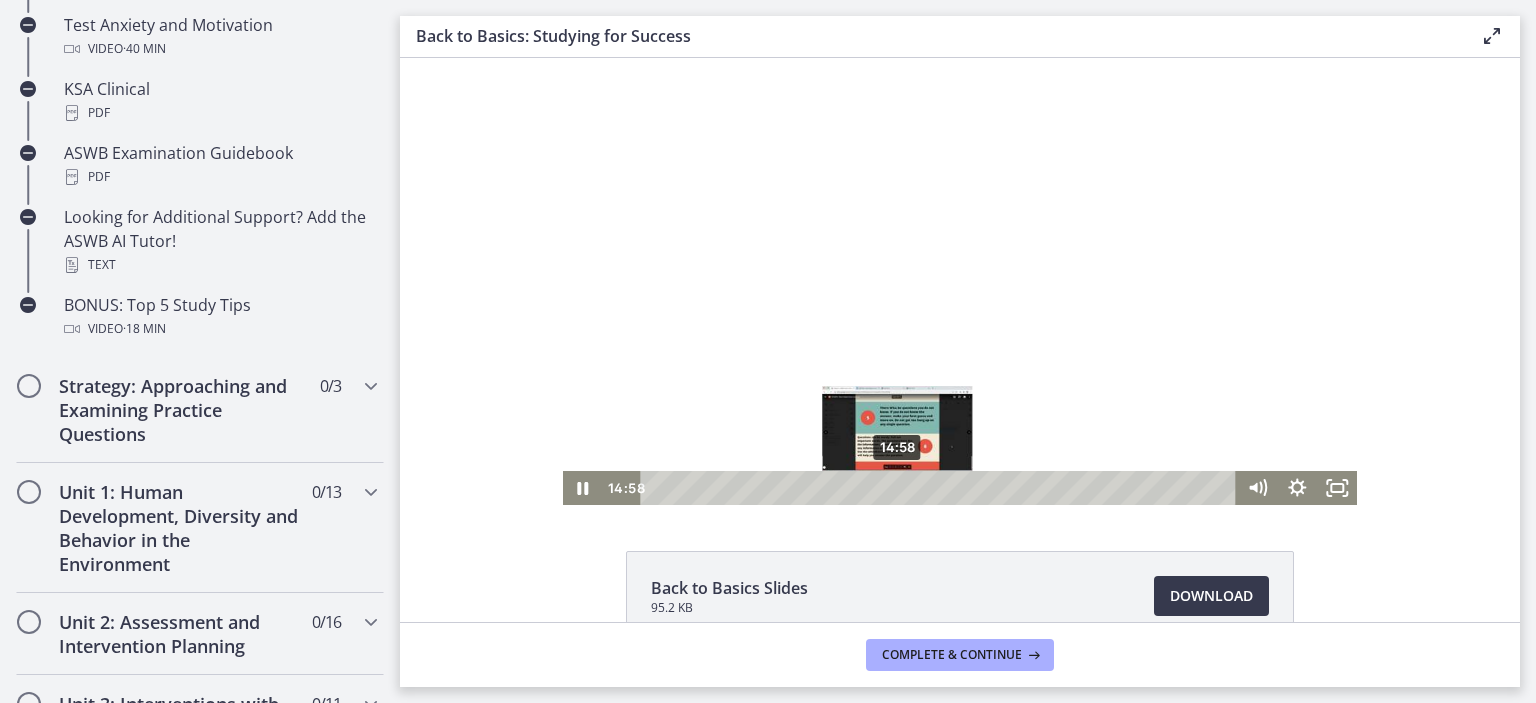 click on "14:58" at bounding box center [942, 488] 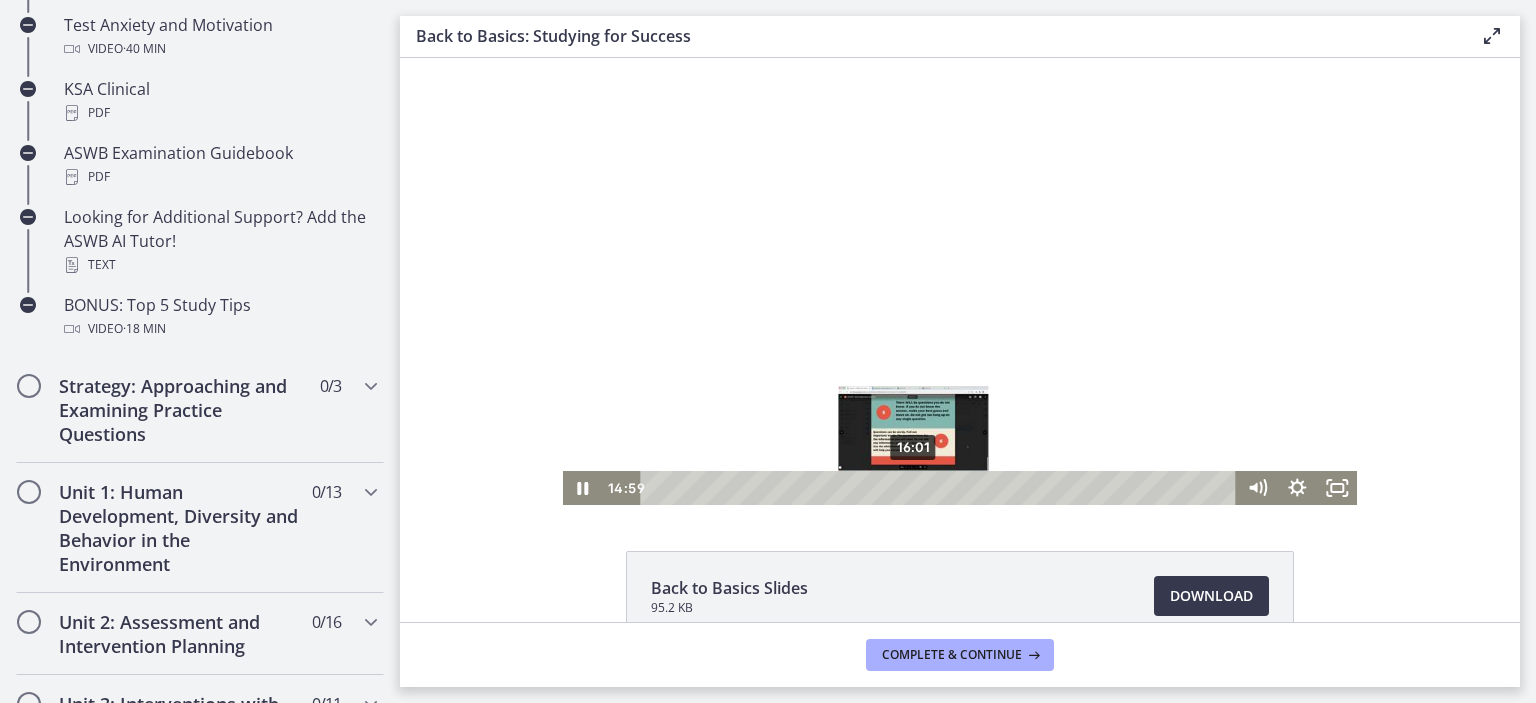 click on "16:01" at bounding box center [942, 488] 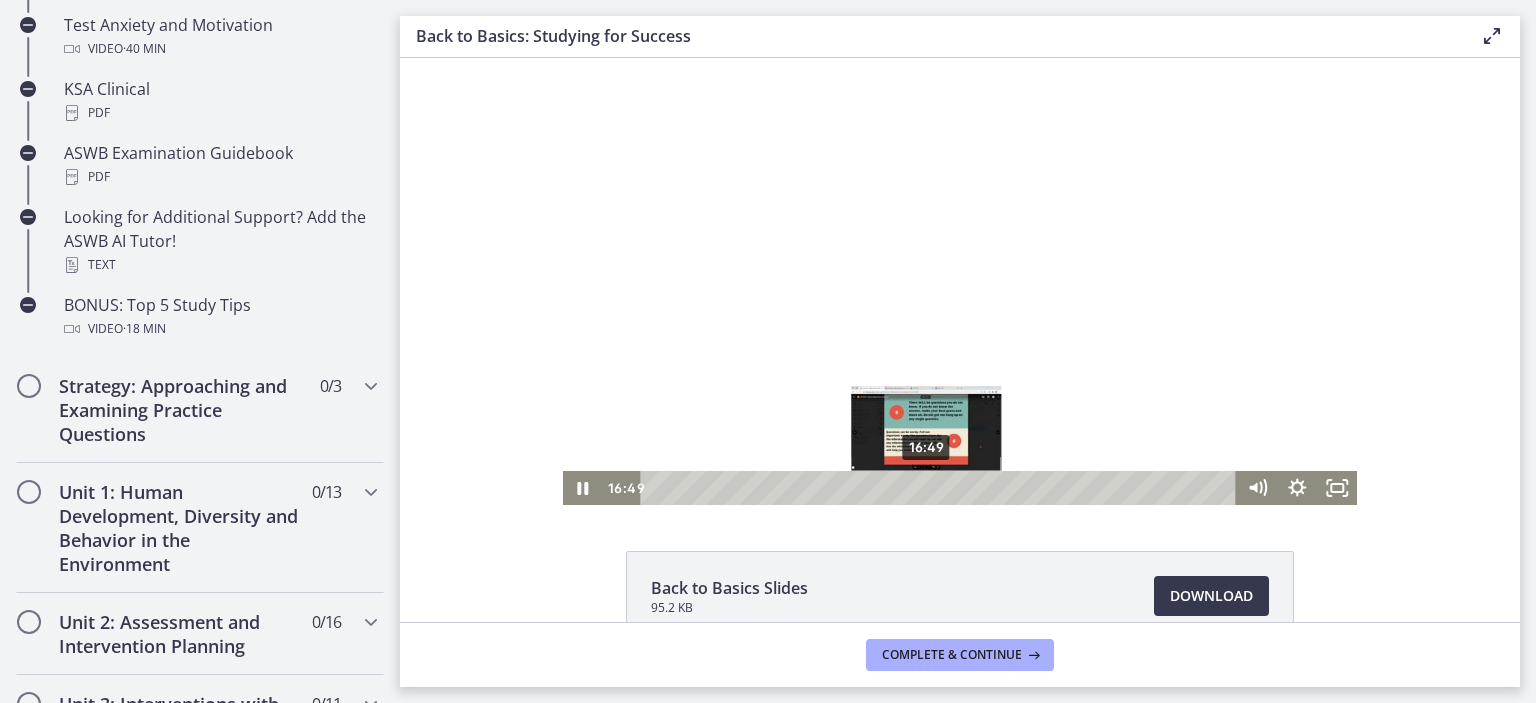 click on "16:49" at bounding box center [942, 488] 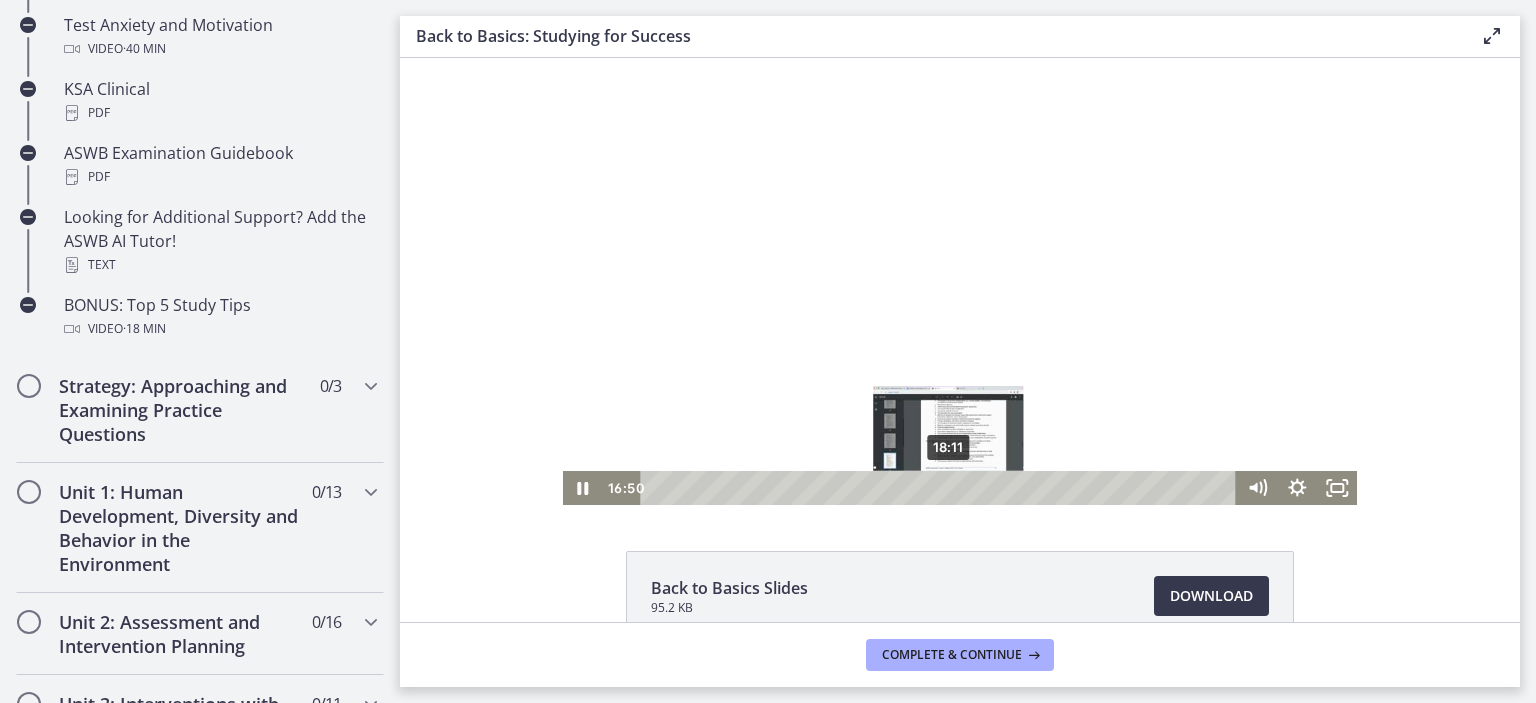click on "18:11" at bounding box center (942, 488) 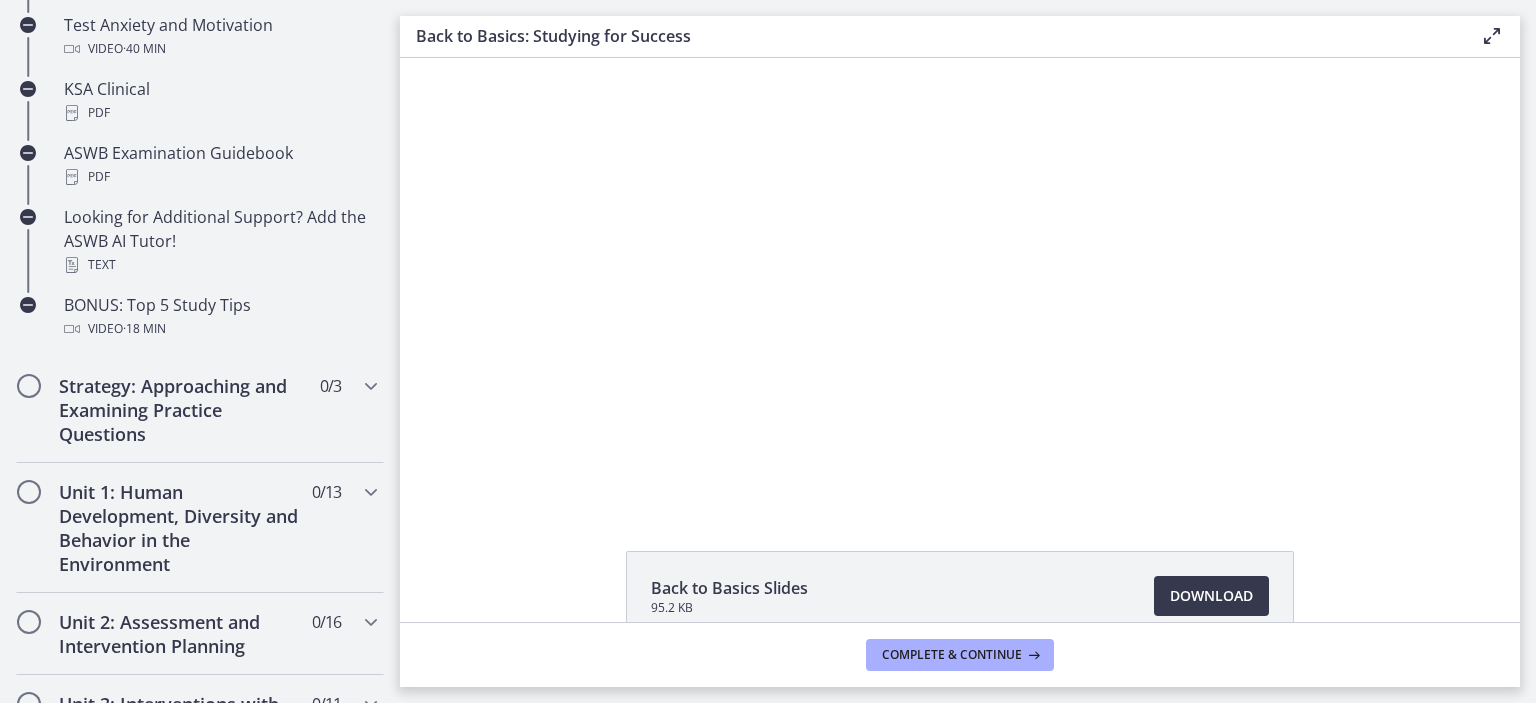 scroll, scrollTop: 212, scrollLeft: 0, axis: vertical 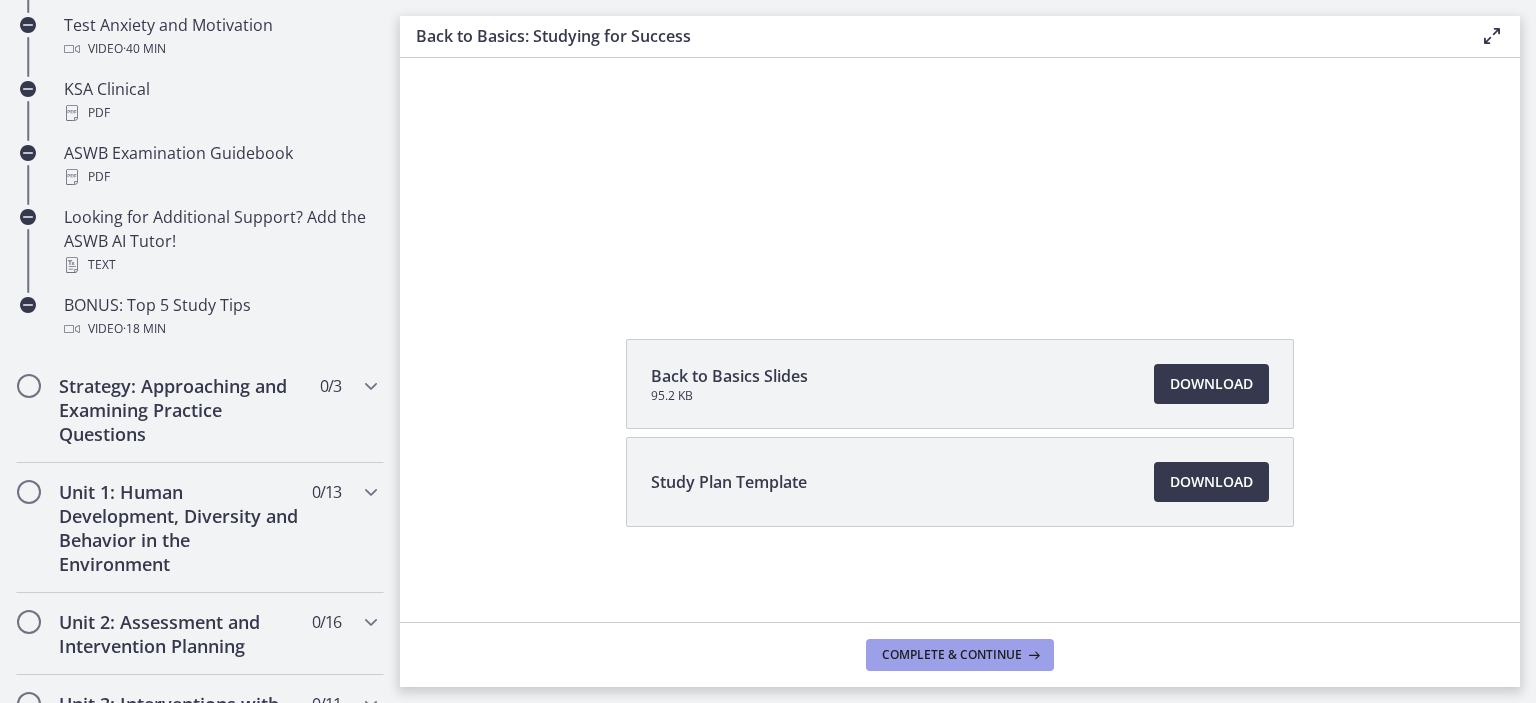 click on "Complete & continue" at bounding box center (952, 655) 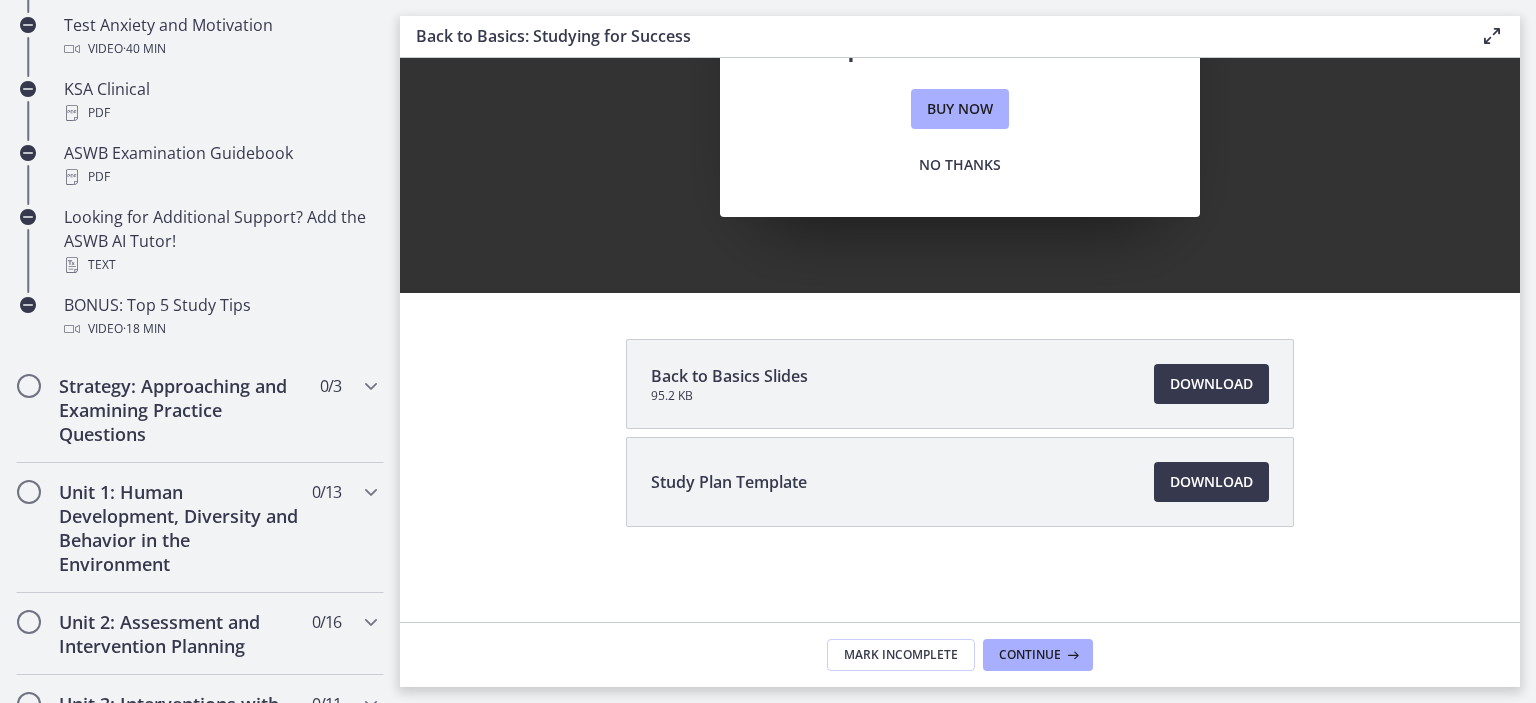 scroll, scrollTop: 0, scrollLeft: 0, axis: both 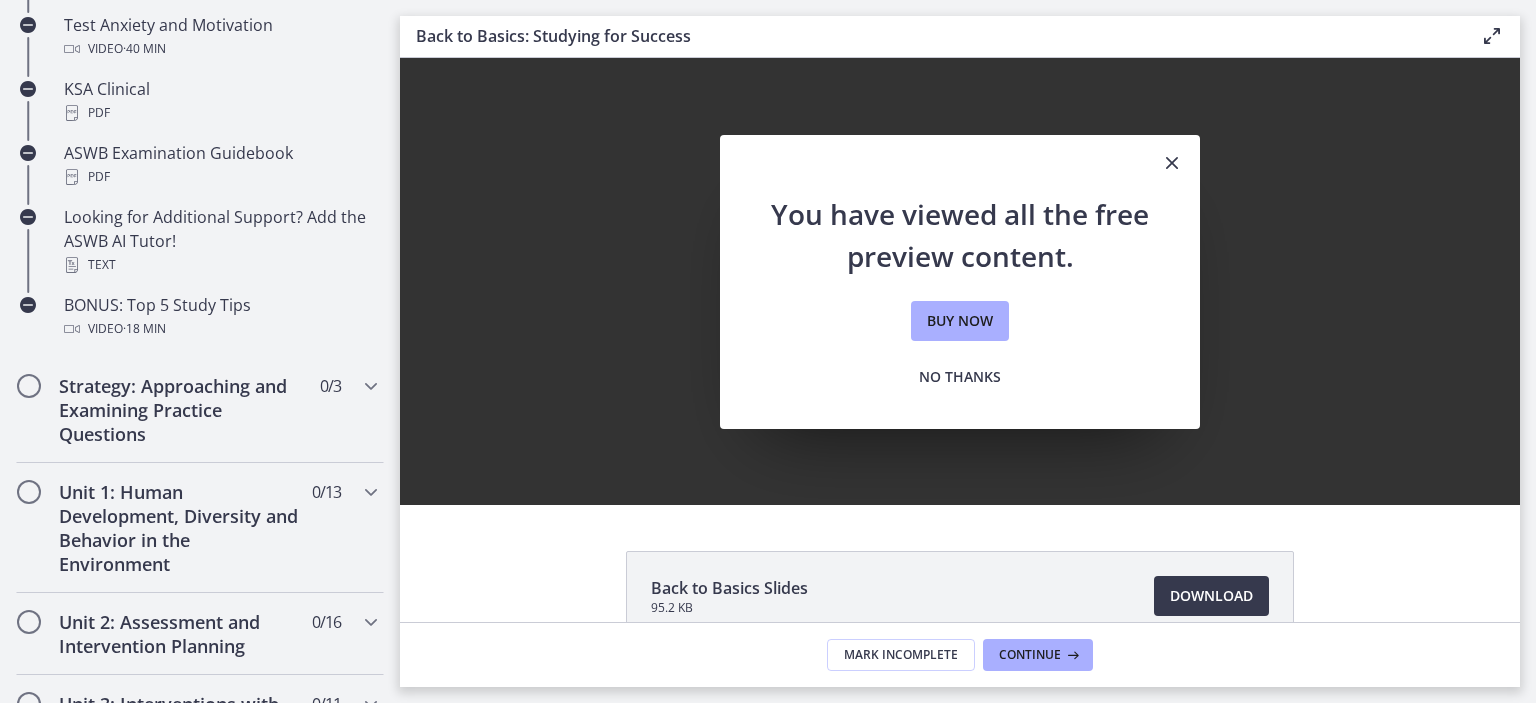 click at bounding box center [1172, 163] 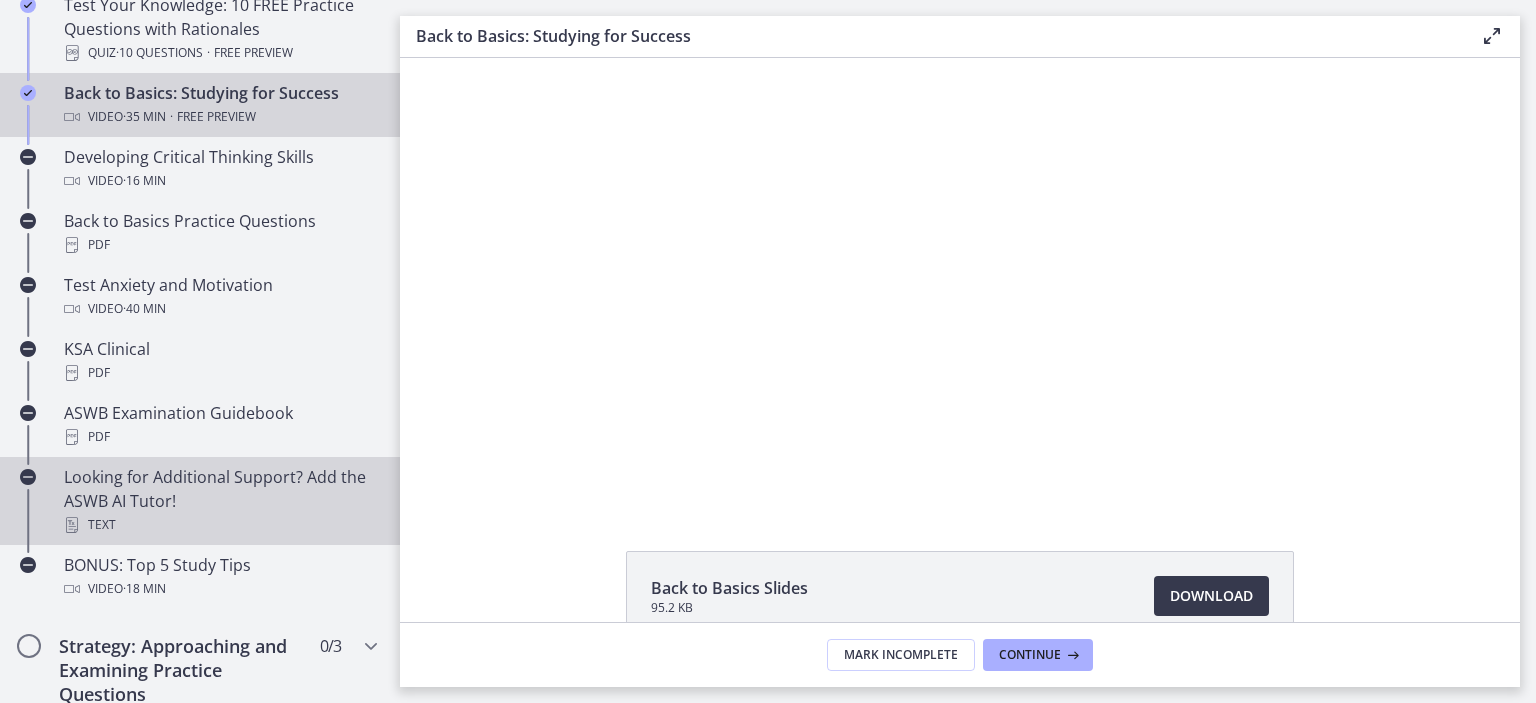 scroll, scrollTop: 636, scrollLeft: 0, axis: vertical 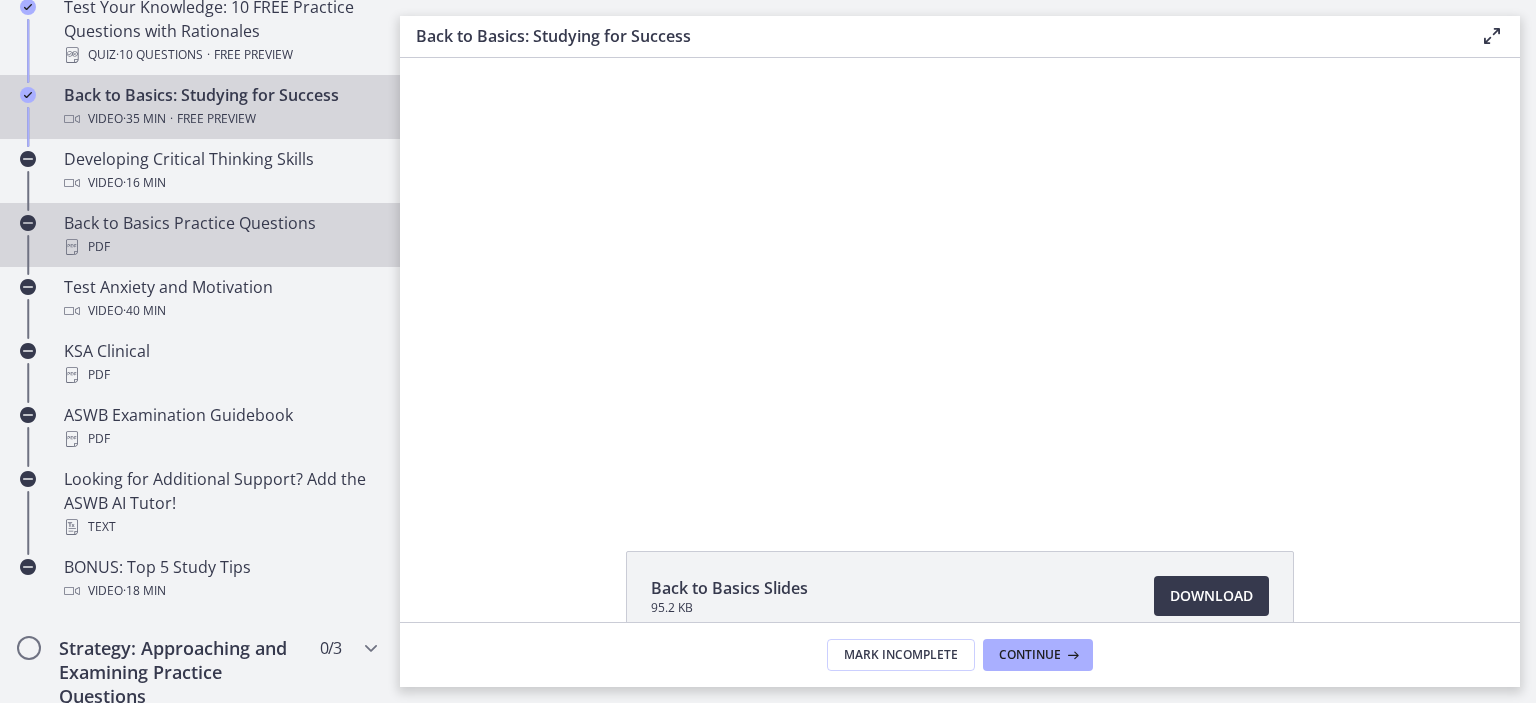 click on "PDF" at bounding box center [220, 247] 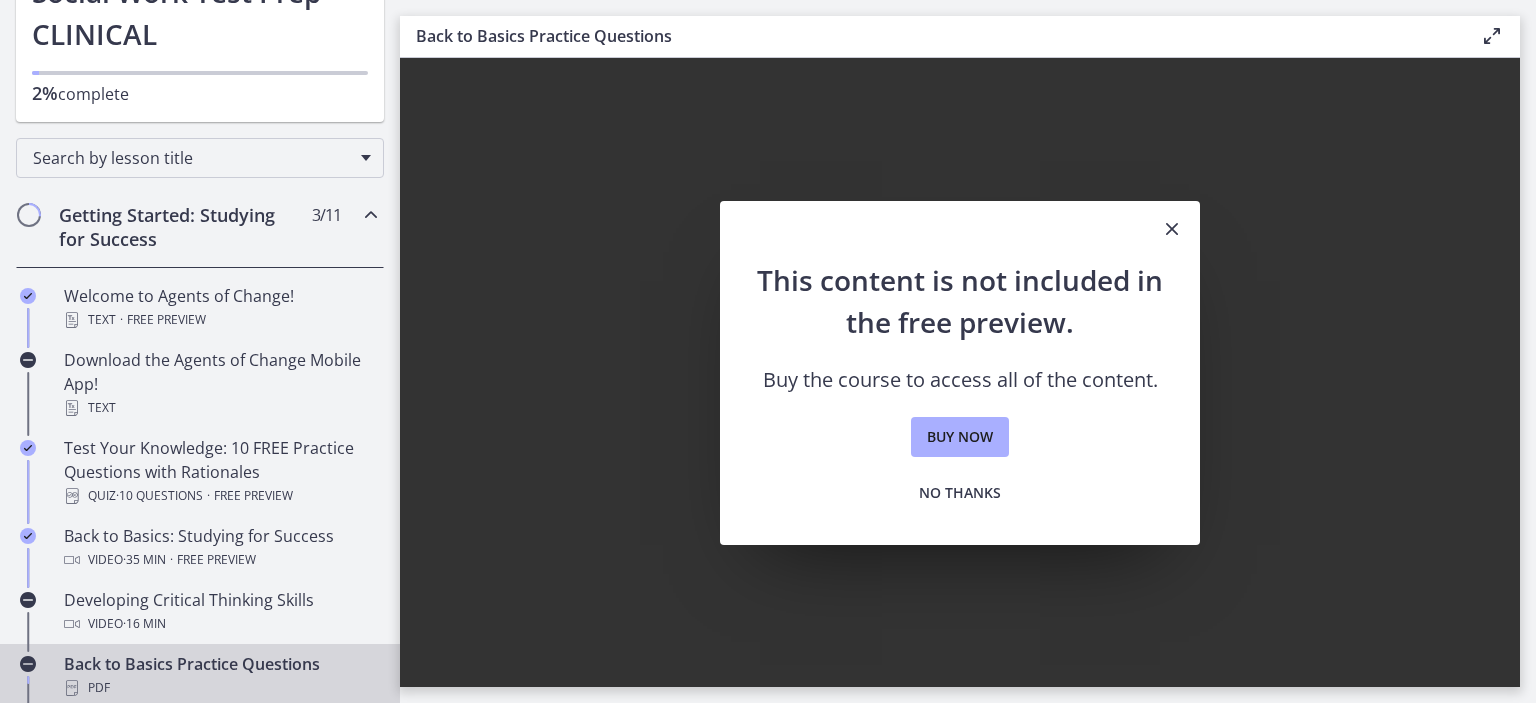scroll, scrollTop: 0, scrollLeft: 0, axis: both 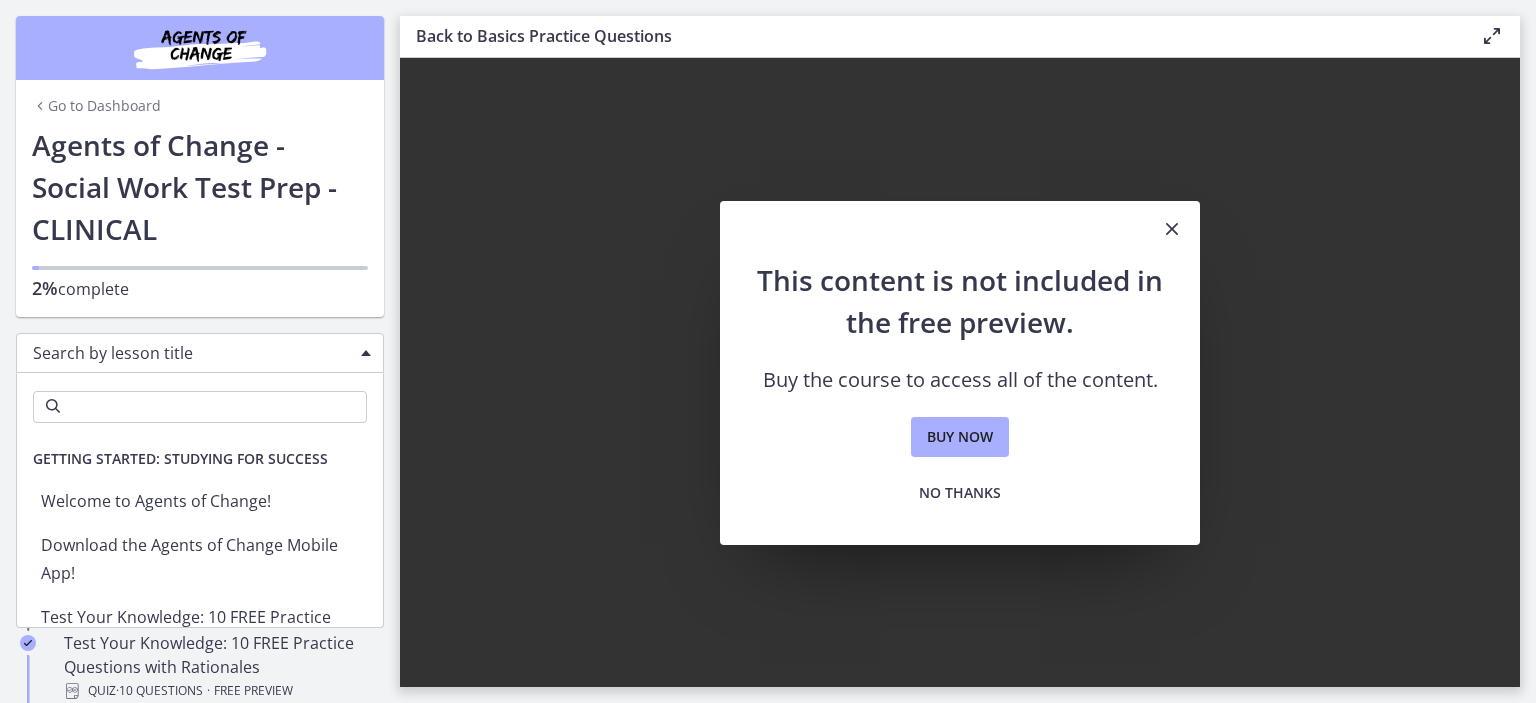 click on "Search by lesson title" at bounding box center (192, 353) 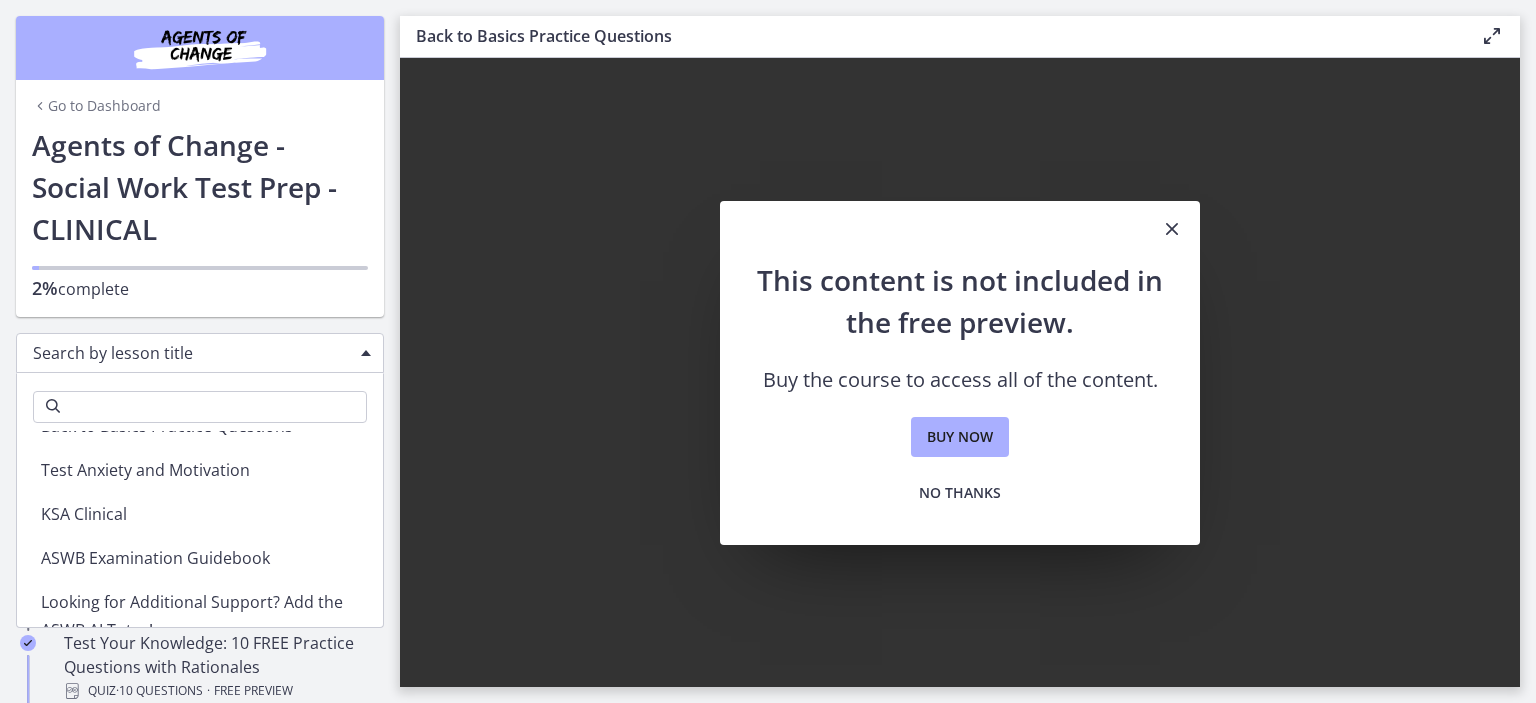 scroll, scrollTop: 472, scrollLeft: 0, axis: vertical 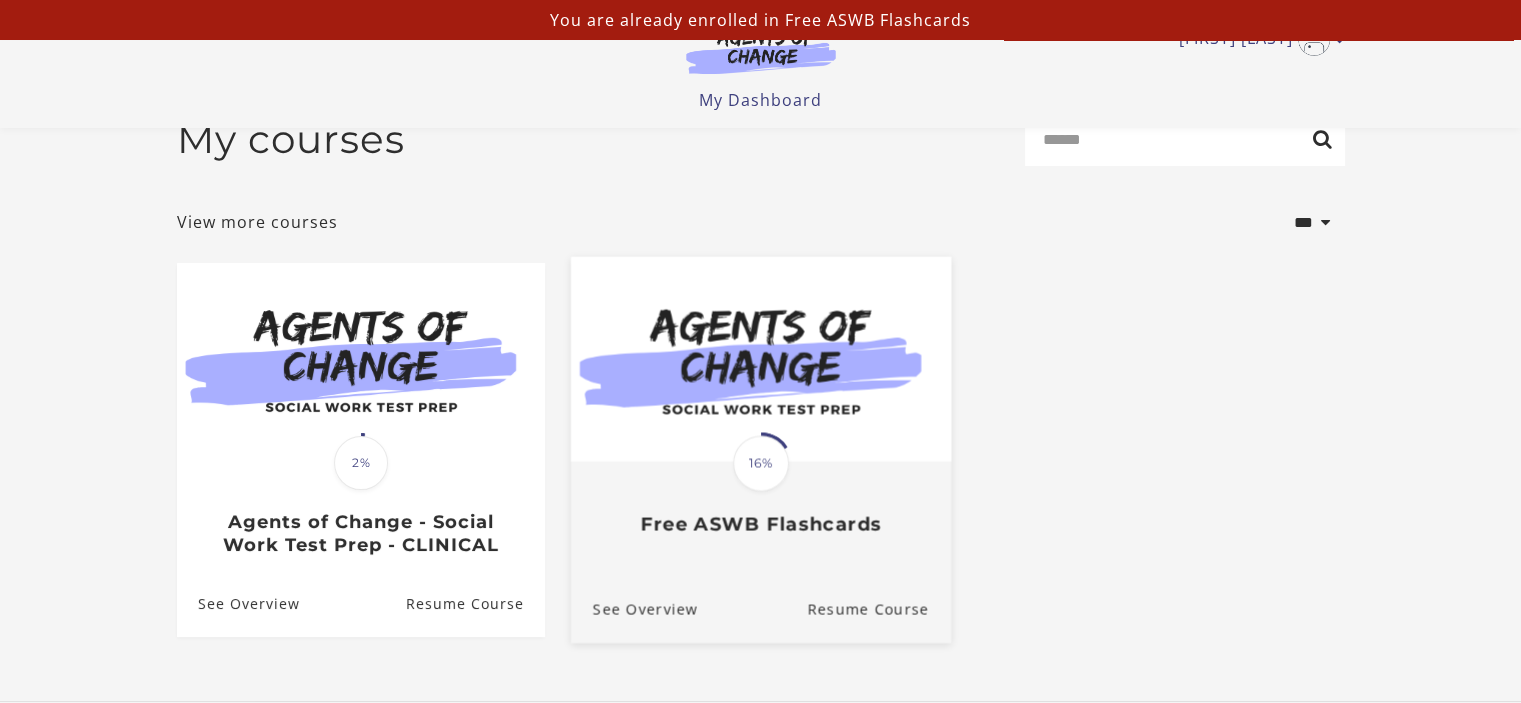 click at bounding box center (760, 359) 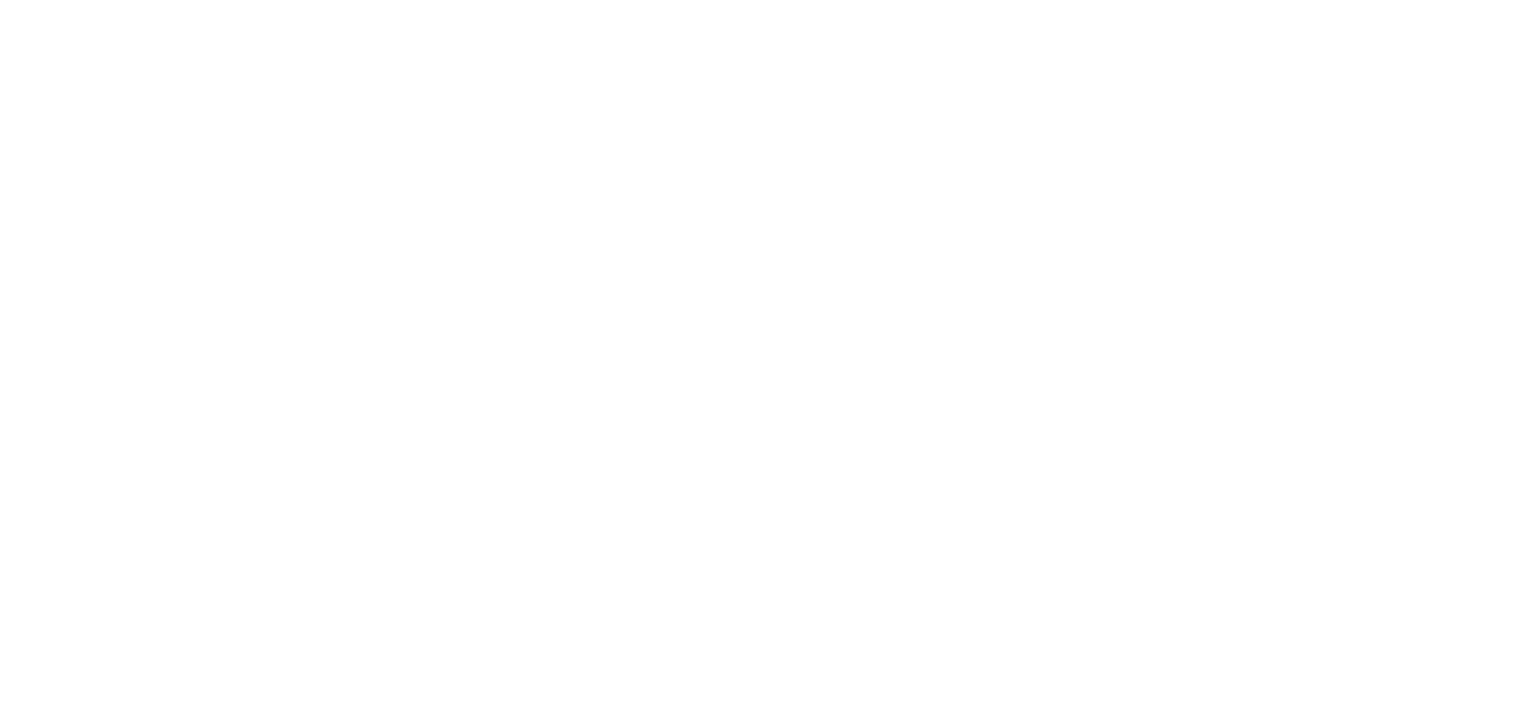 scroll, scrollTop: 0, scrollLeft: 0, axis: both 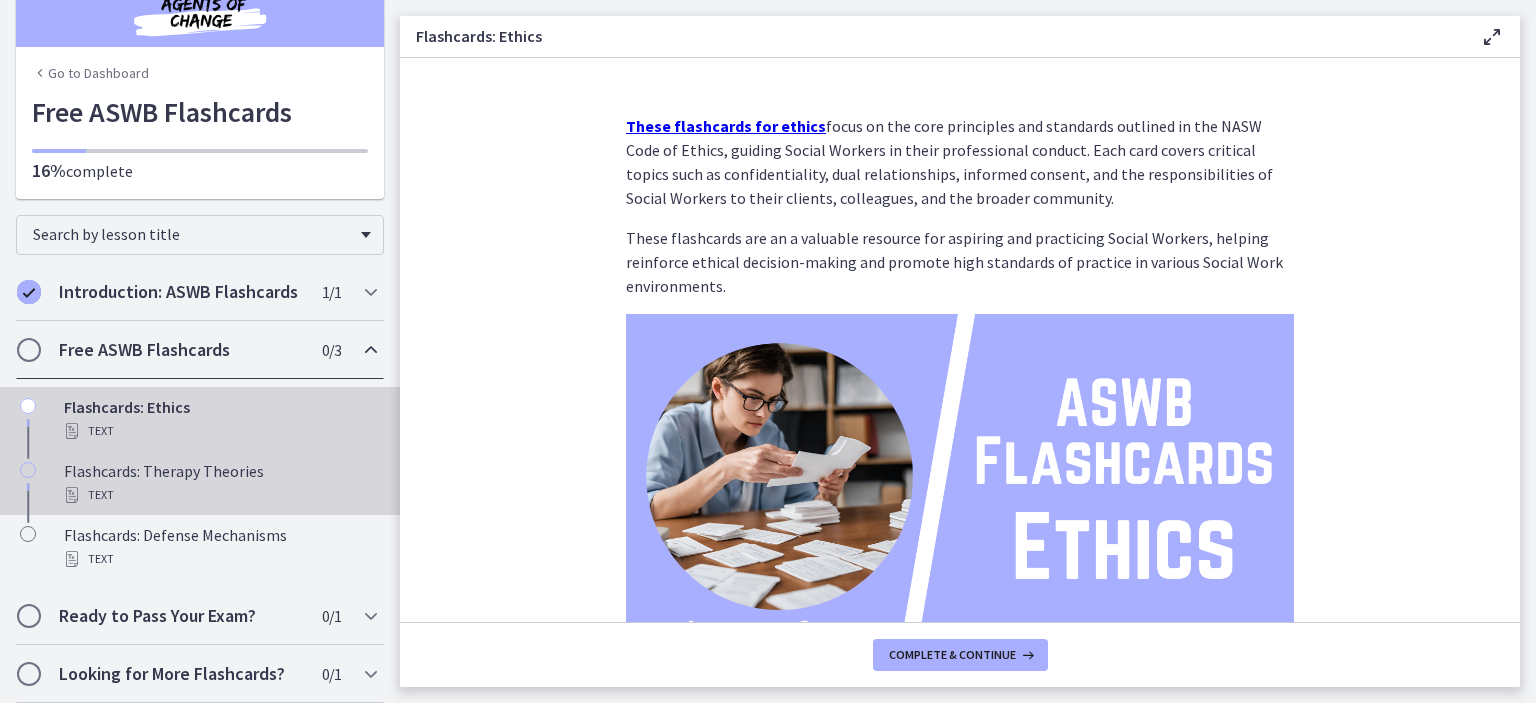 click on "Flashcards: Therapy Theories
Text" at bounding box center (220, 483) 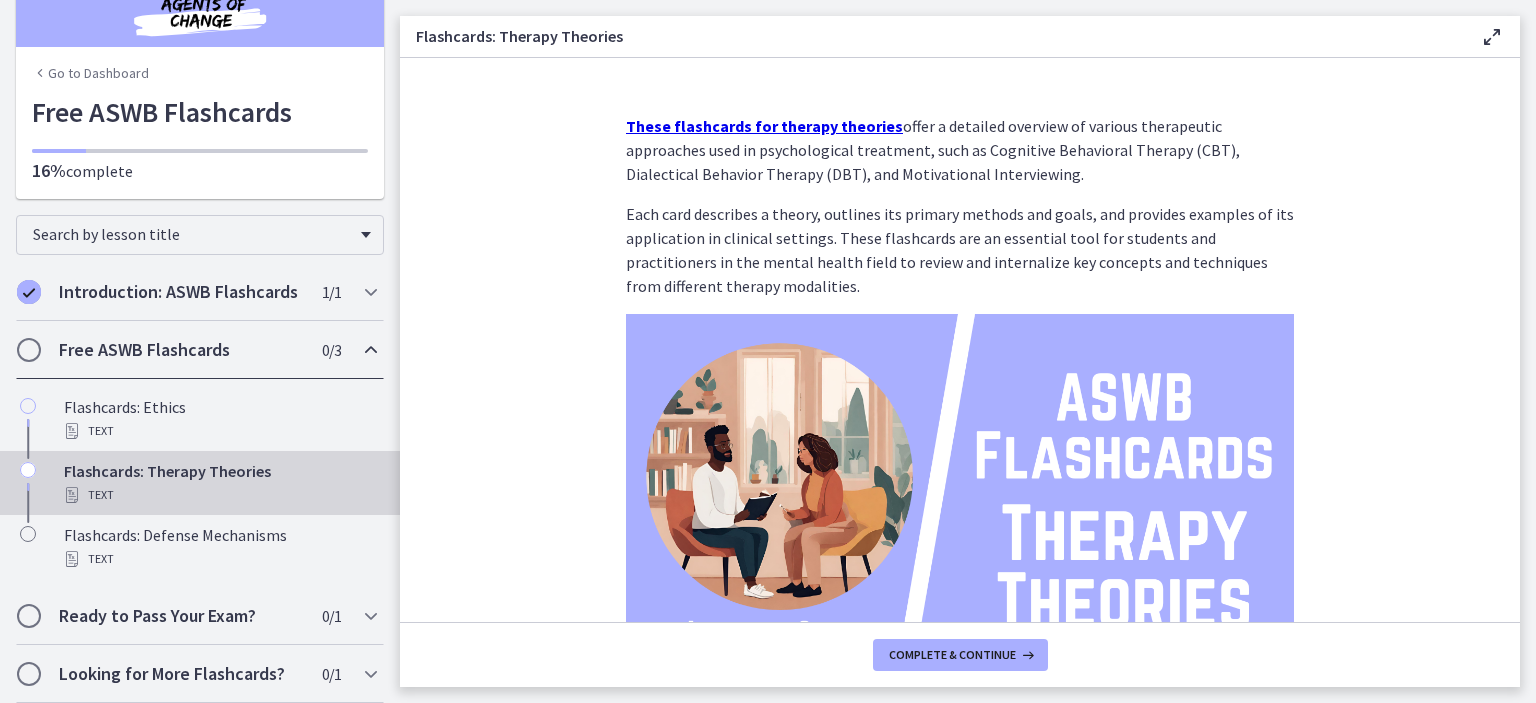 scroll, scrollTop: 204, scrollLeft: 0, axis: vertical 